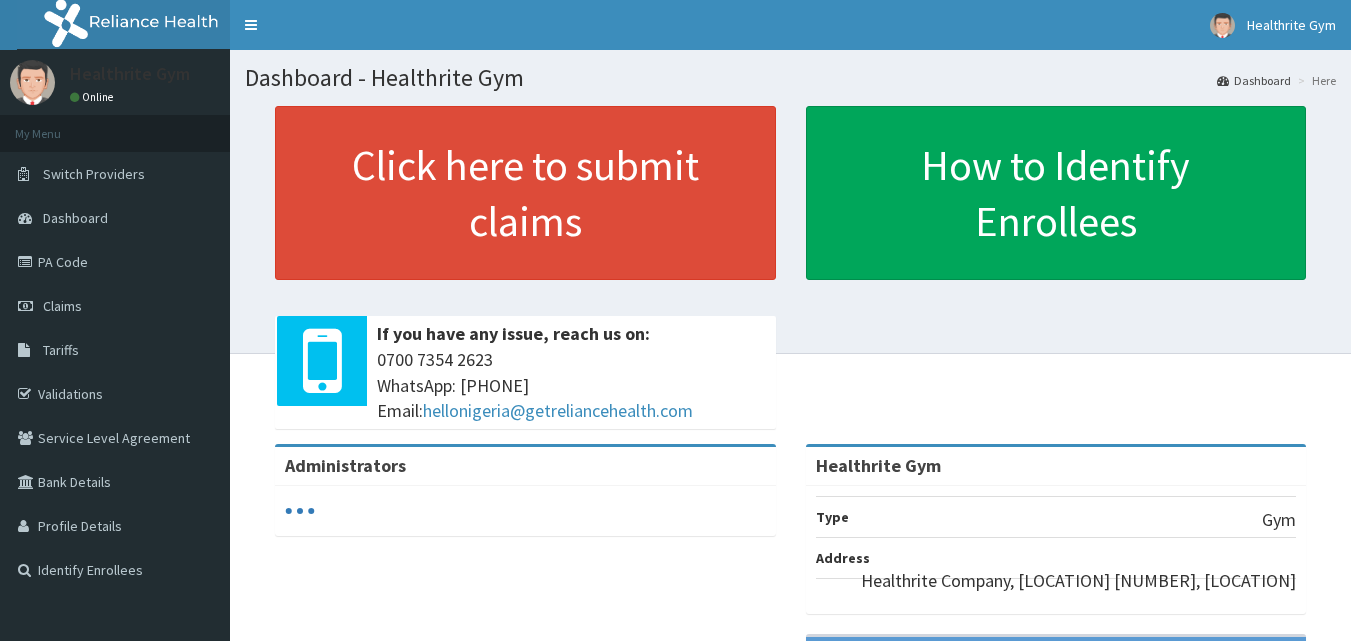 scroll, scrollTop: 0, scrollLeft: 0, axis: both 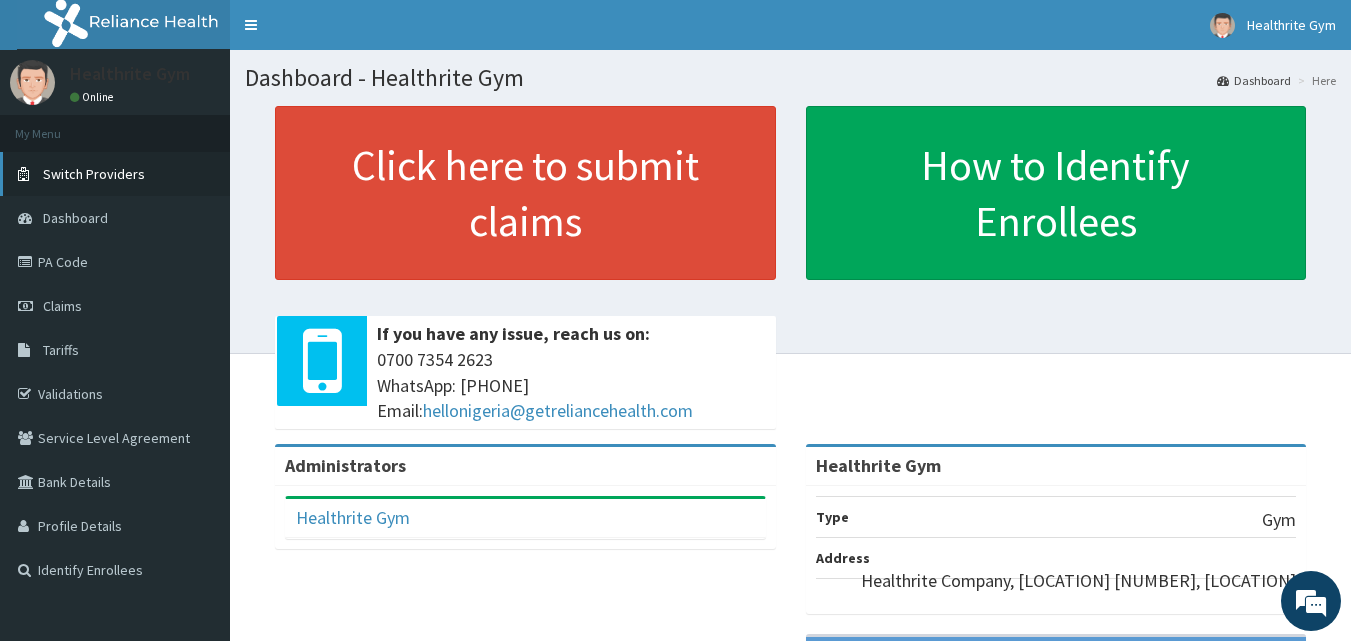click on "Switch Providers" at bounding box center [94, 174] 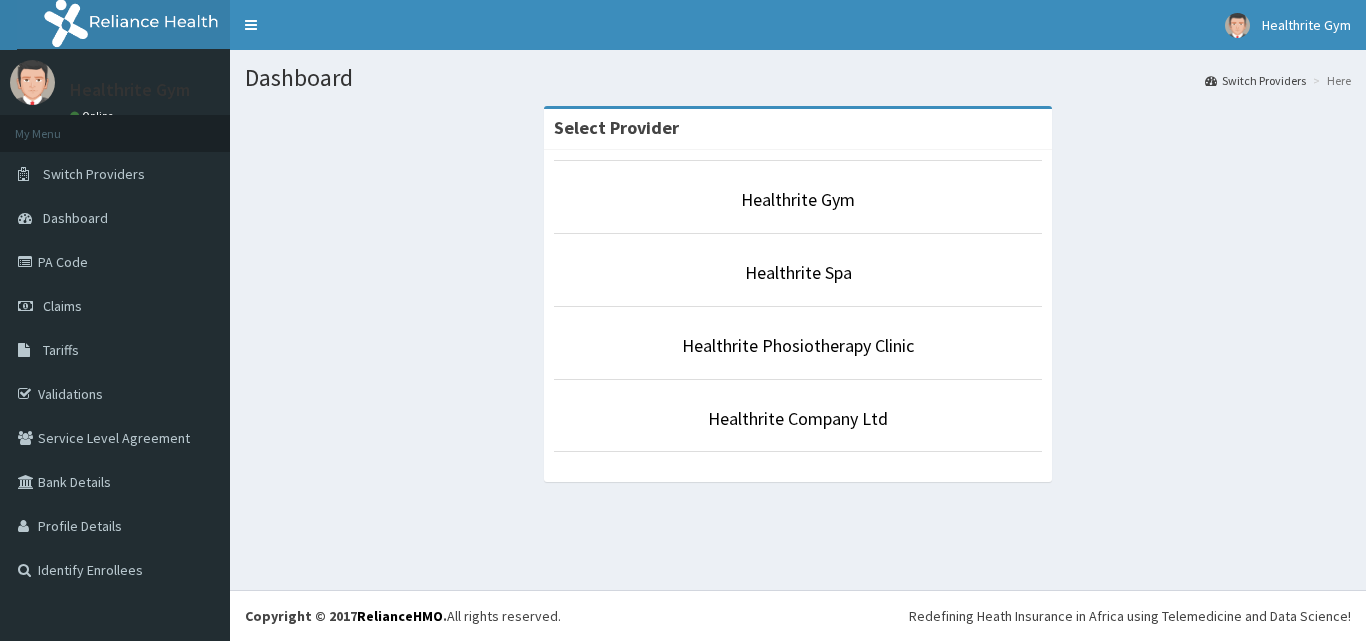 scroll, scrollTop: 0, scrollLeft: 0, axis: both 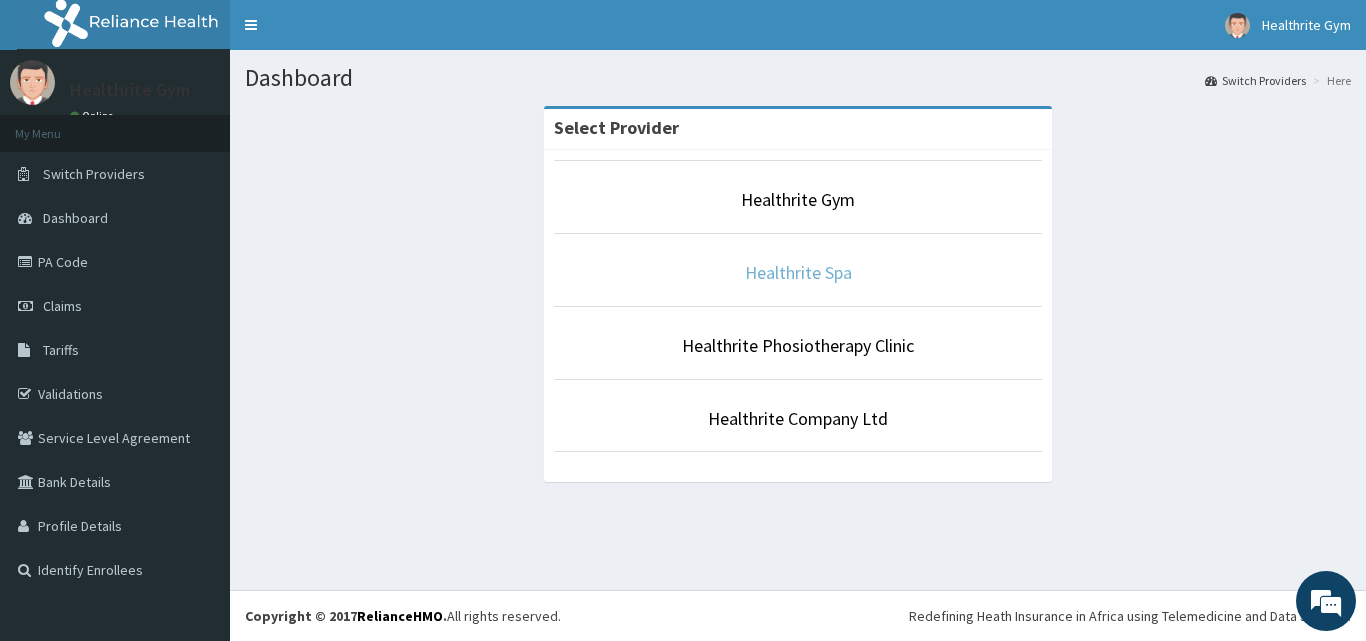 click on "Healthrite Spa" at bounding box center [798, 272] 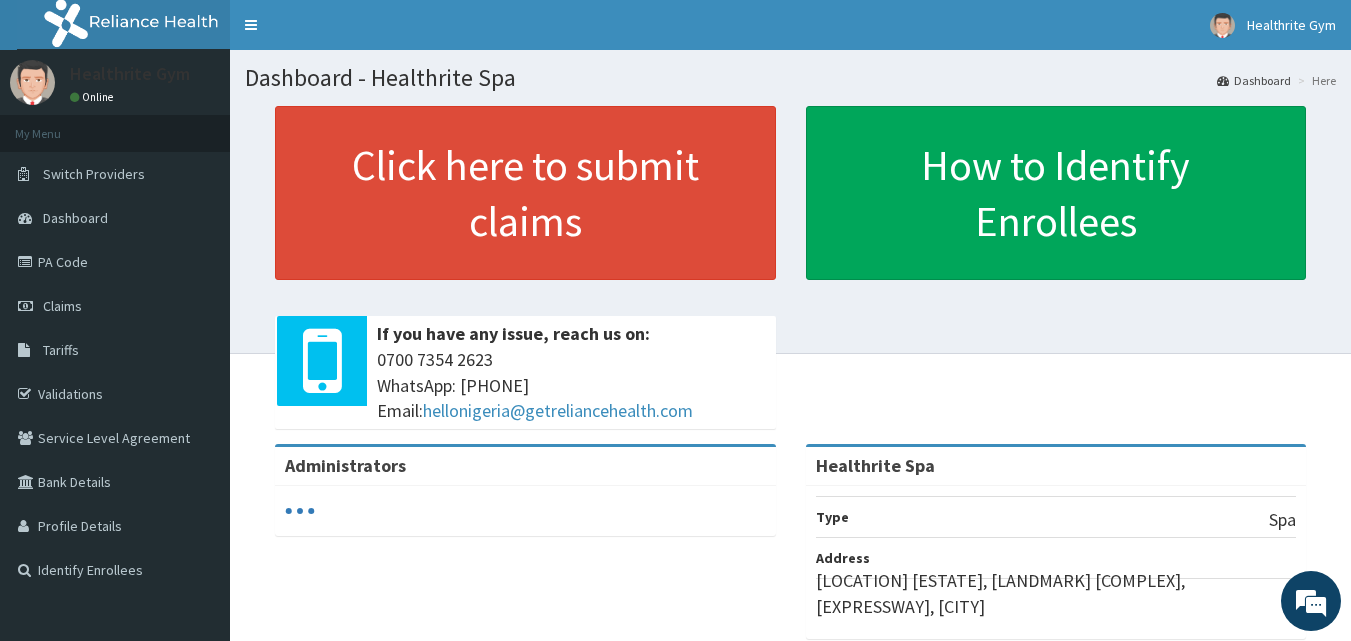 scroll, scrollTop: 0, scrollLeft: 0, axis: both 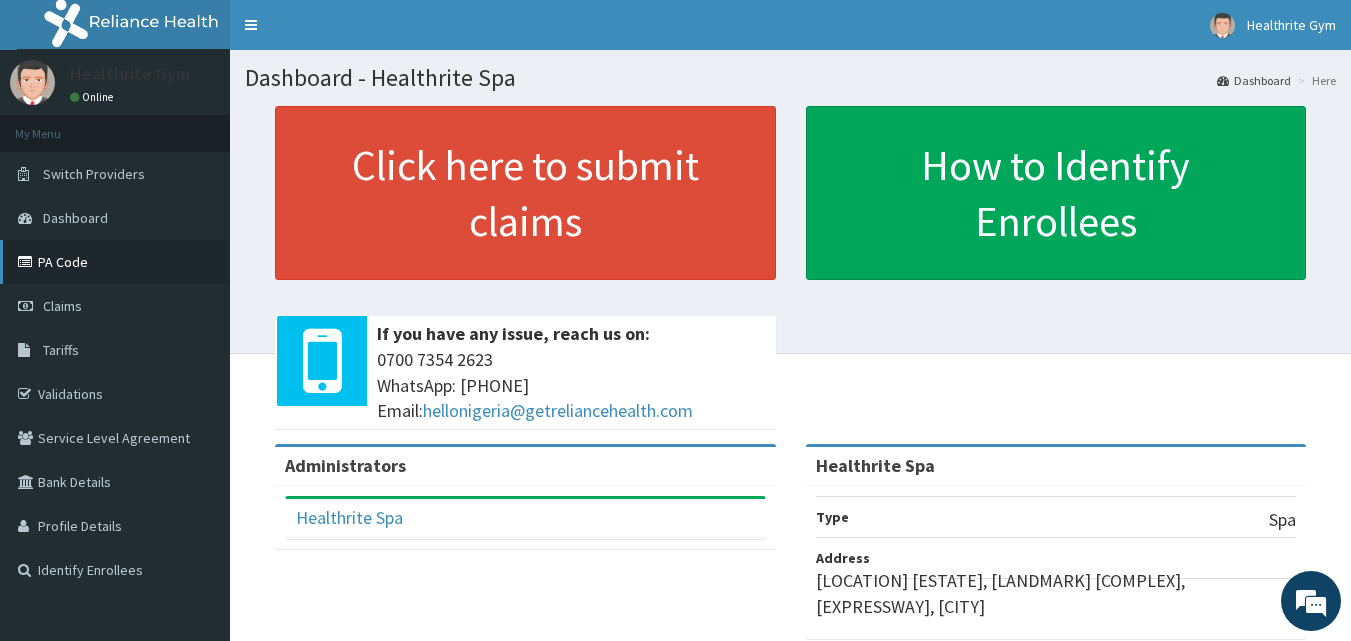 click on "PA Code" at bounding box center [115, 262] 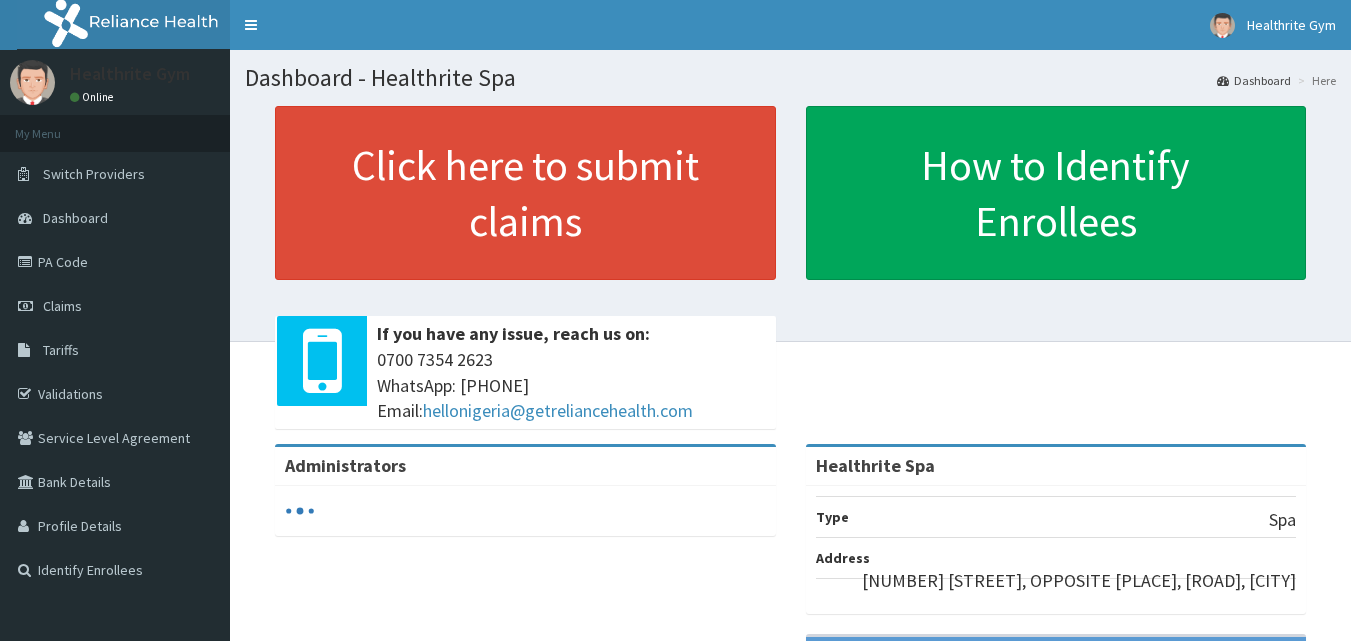 scroll, scrollTop: 0, scrollLeft: 0, axis: both 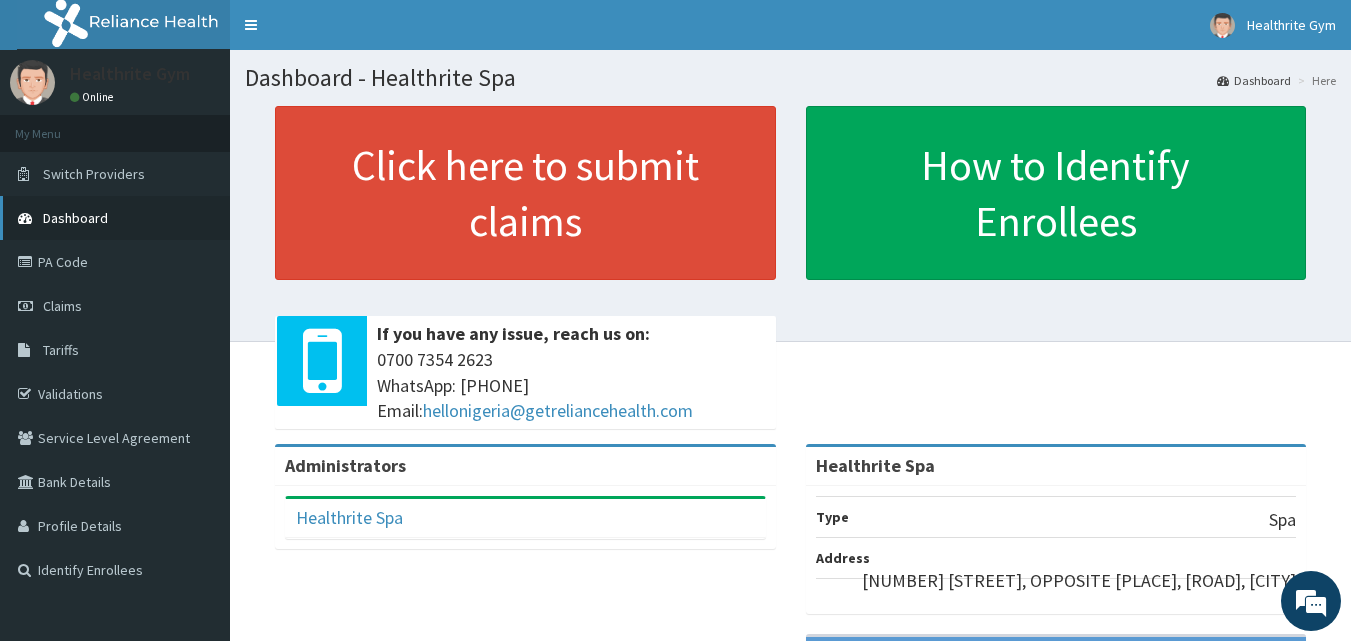 click on "Dashboard" at bounding box center (115, 218) 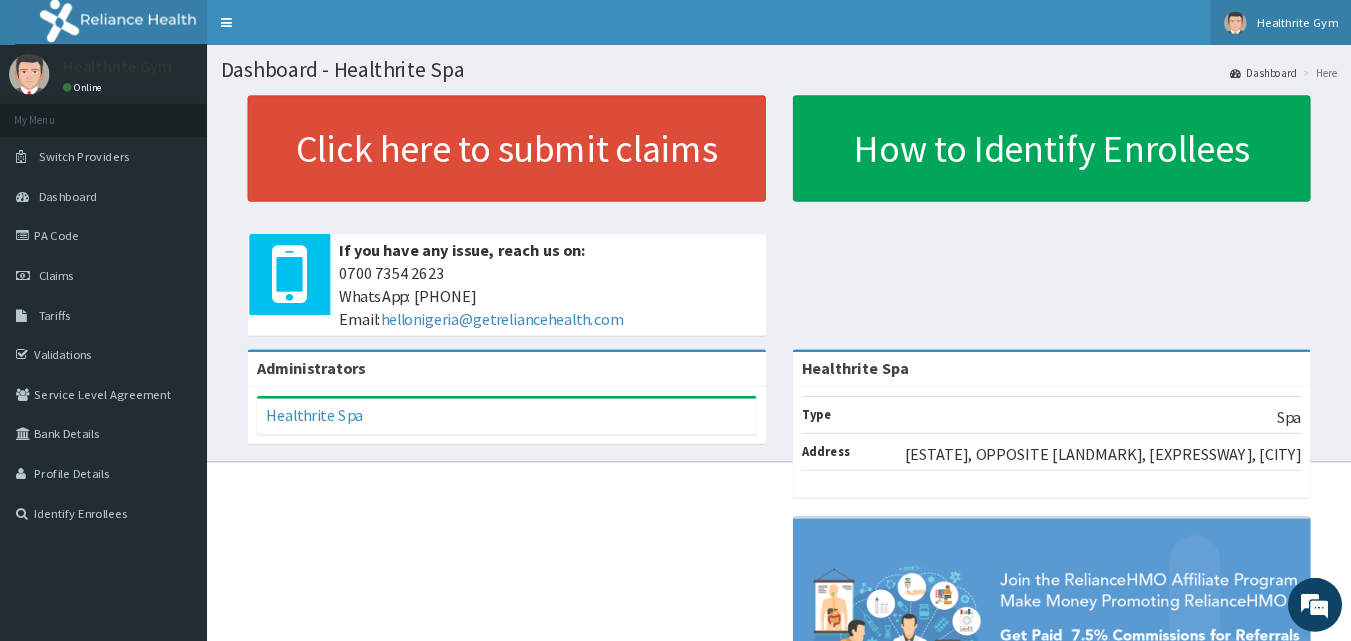 scroll, scrollTop: 0, scrollLeft: 0, axis: both 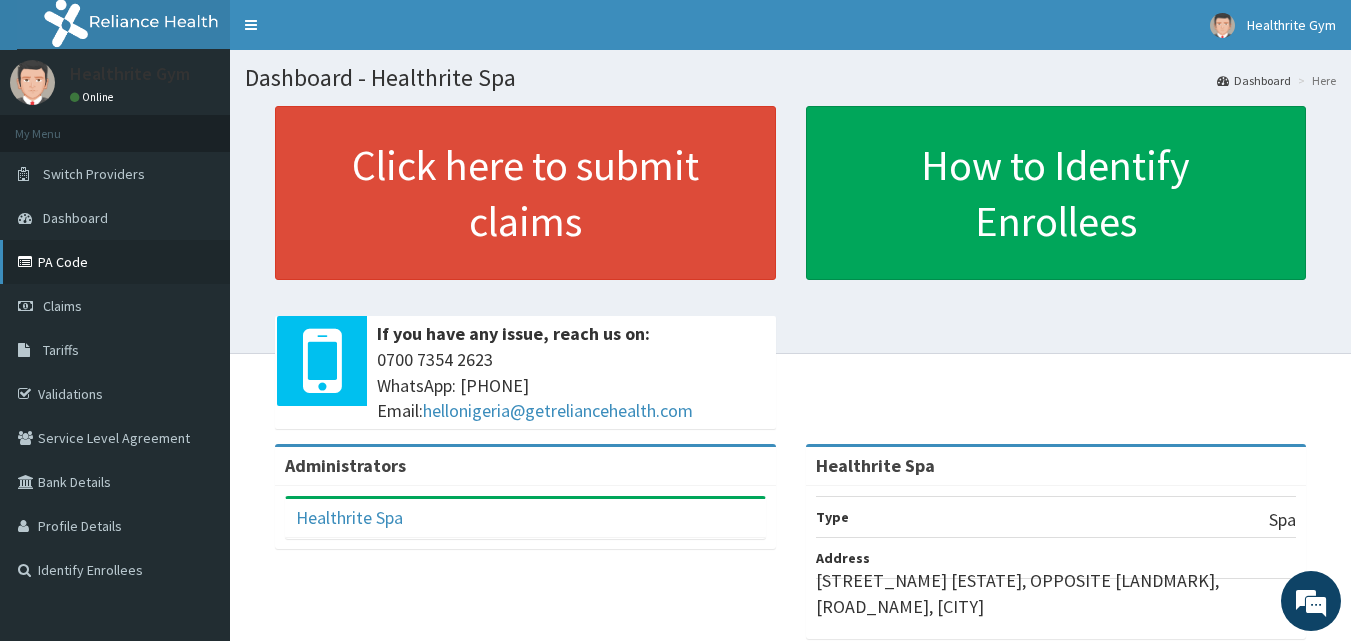 click on "PA Code" at bounding box center [115, 262] 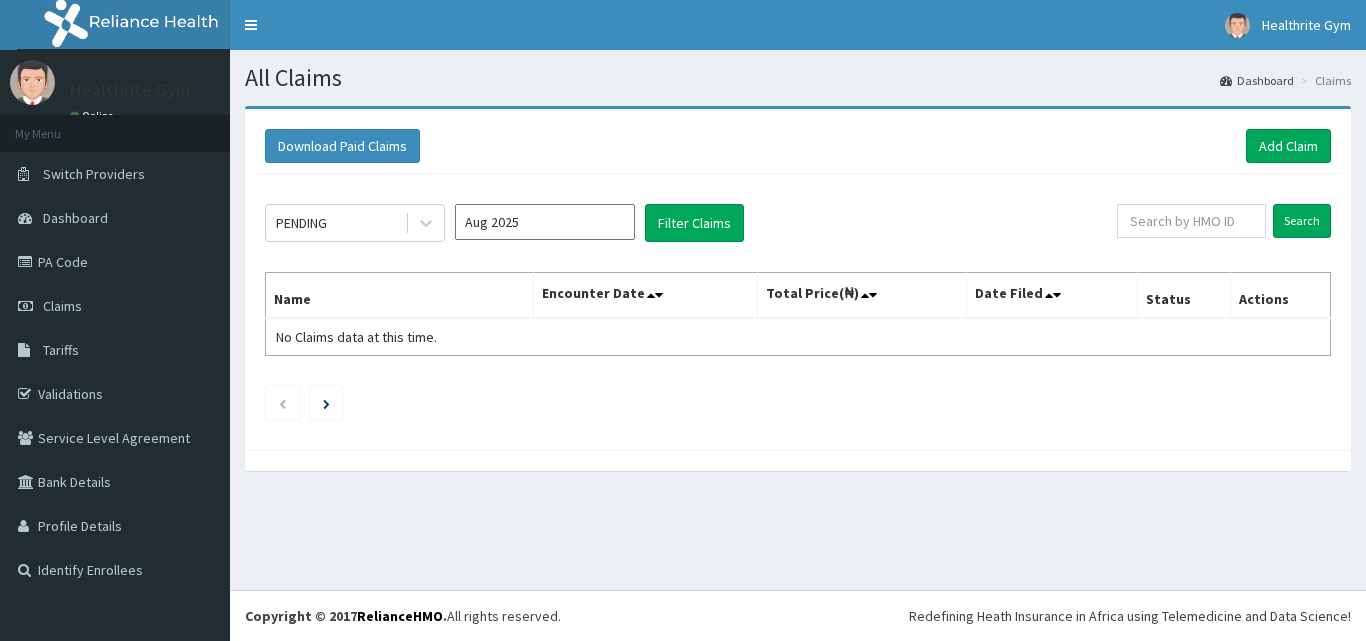 scroll, scrollTop: 0, scrollLeft: 0, axis: both 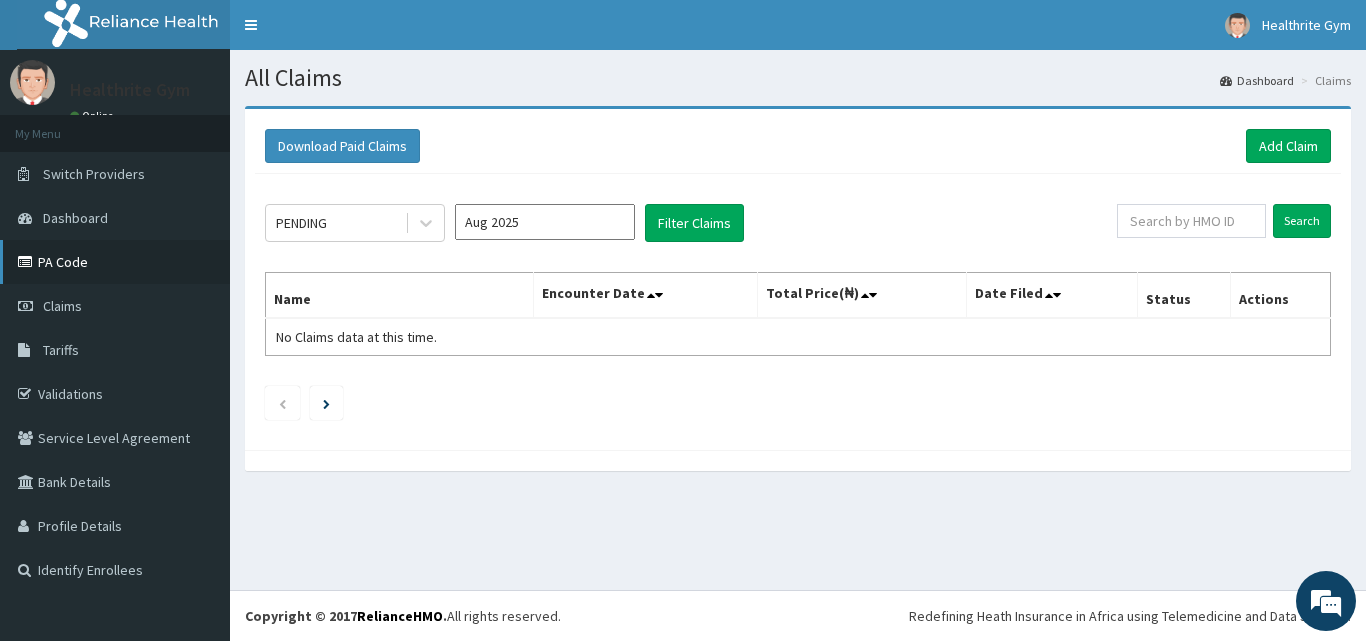 click on "PA Code" at bounding box center (115, 262) 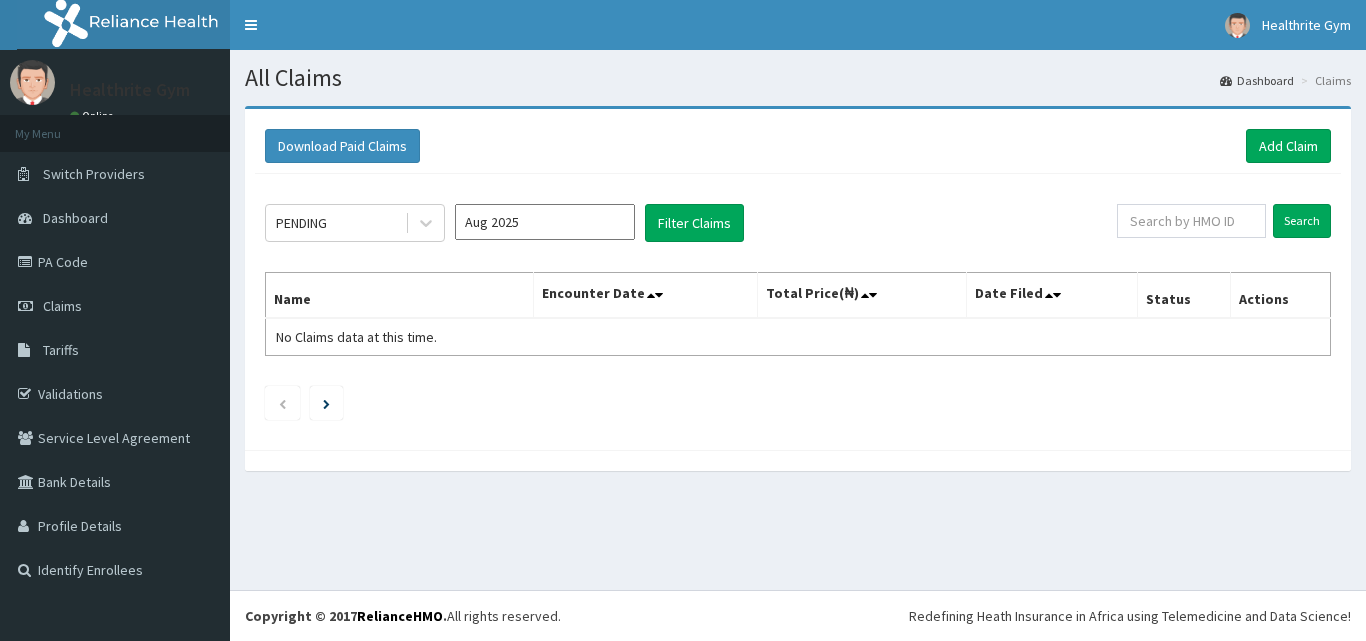 scroll, scrollTop: 0, scrollLeft: 0, axis: both 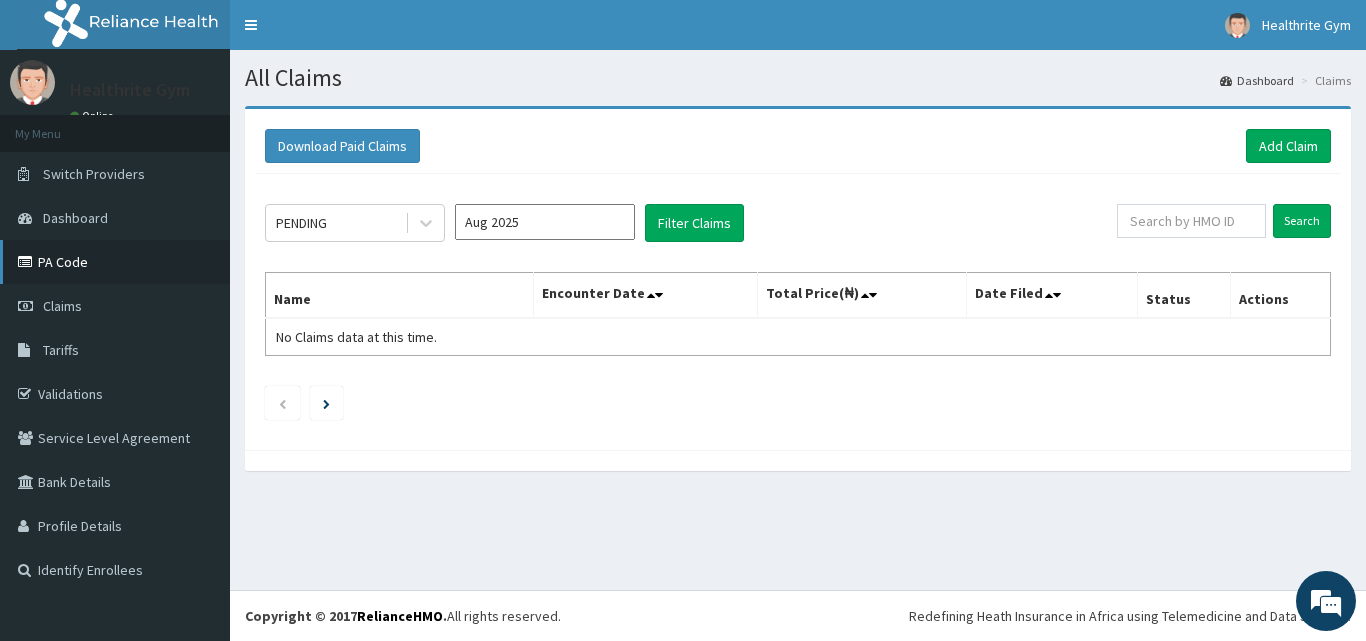click on "PA Code" at bounding box center [115, 262] 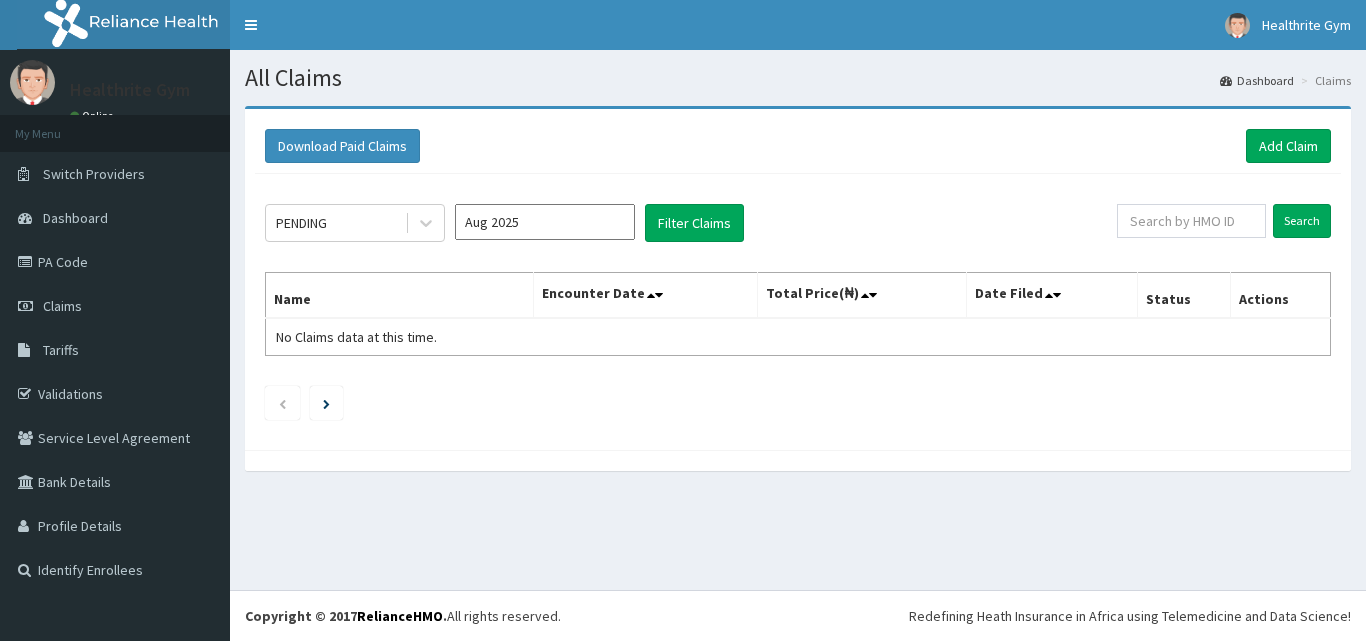 scroll, scrollTop: 0, scrollLeft: 0, axis: both 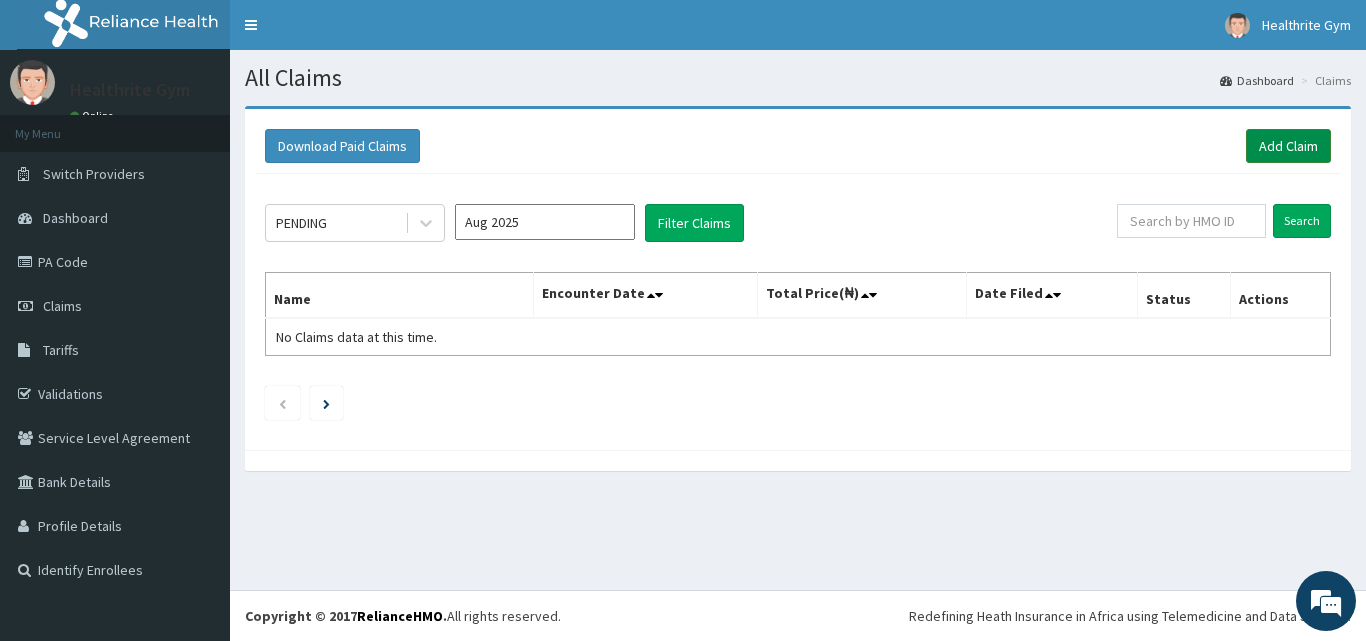 click on "Add Claim" at bounding box center (1288, 146) 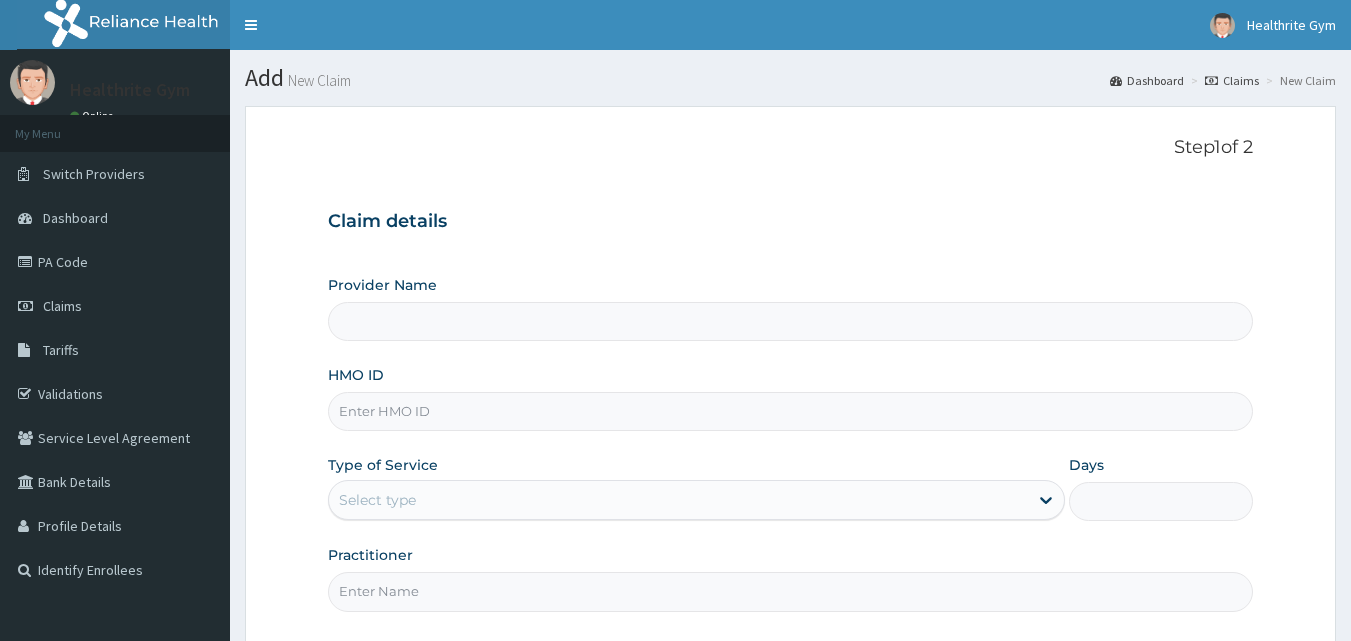 scroll, scrollTop: 0, scrollLeft: 0, axis: both 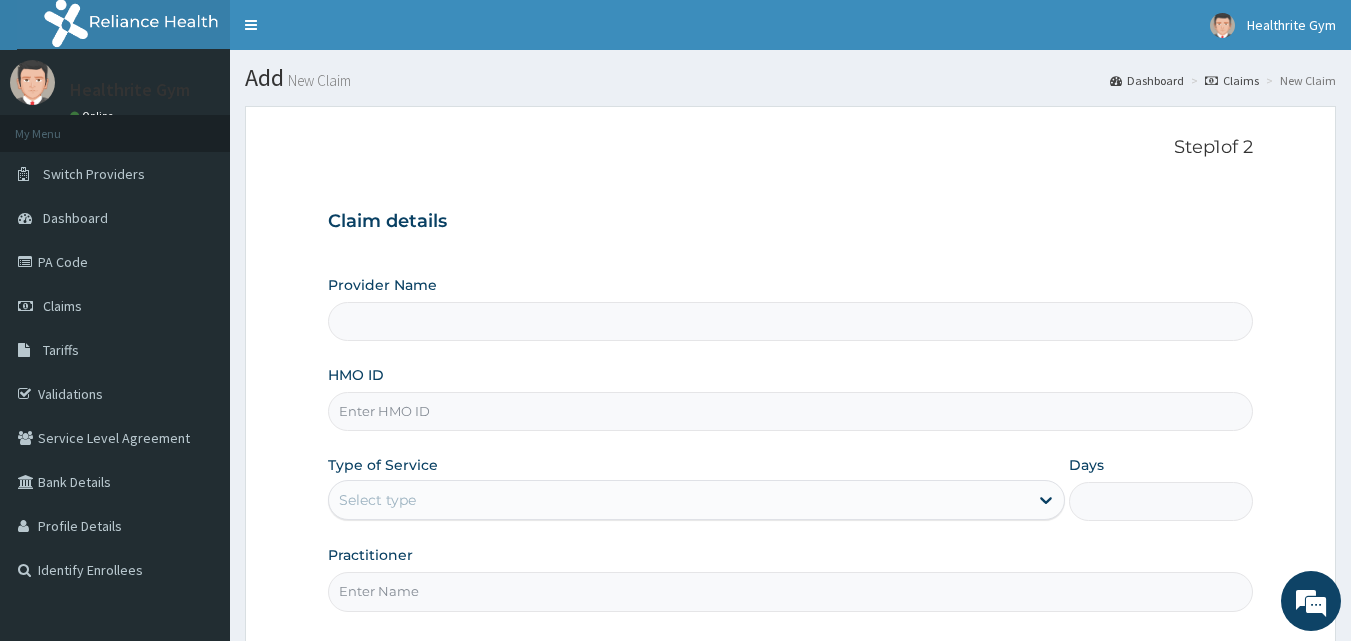 type on "Healthrite Spa" 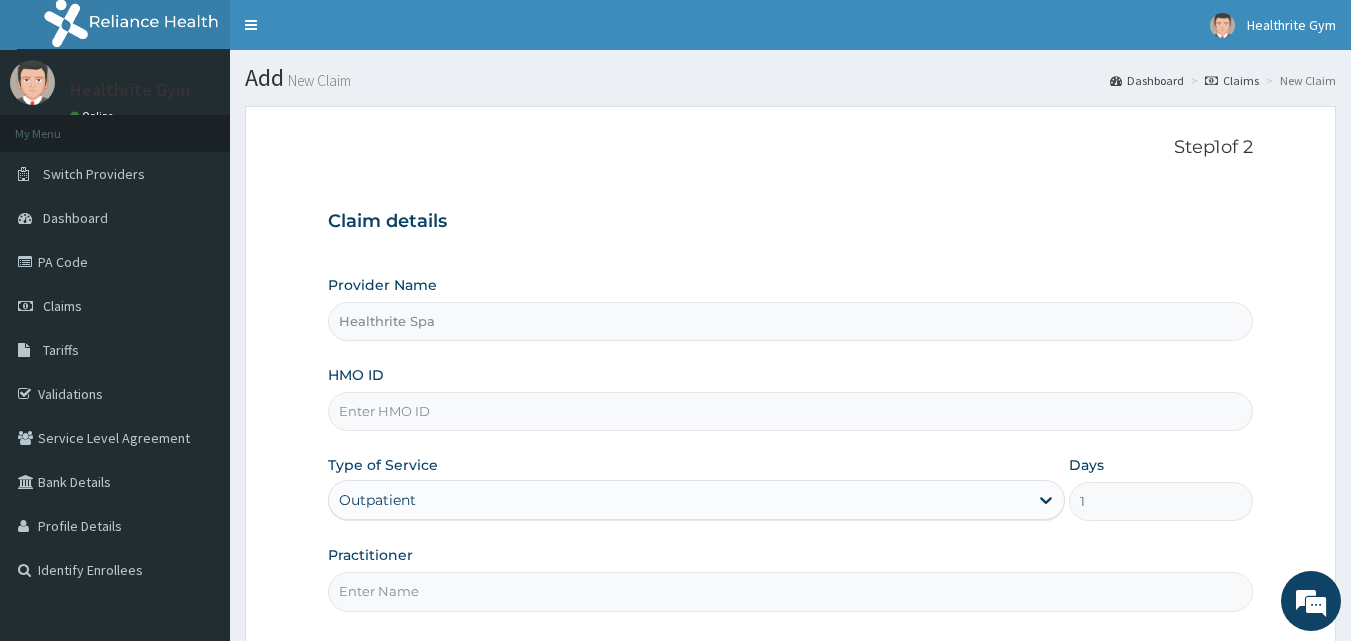 click on "HMO ID" at bounding box center [791, 411] 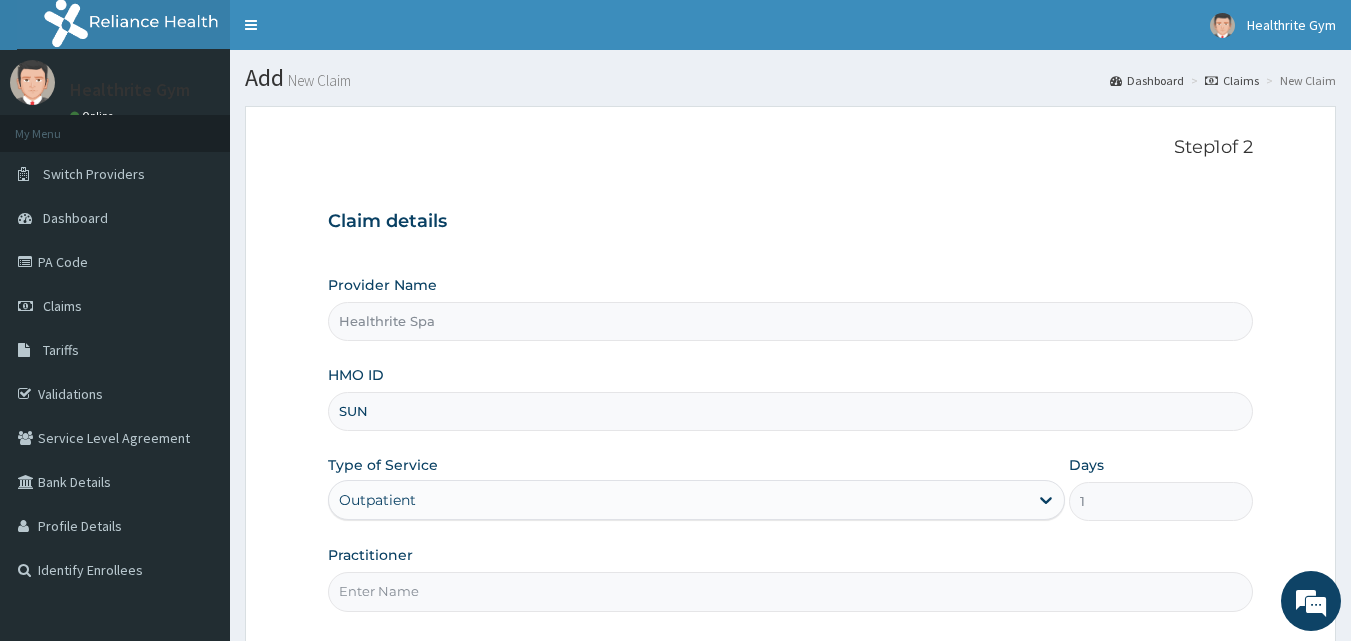 scroll, scrollTop: 0, scrollLeft: 0, axis: both 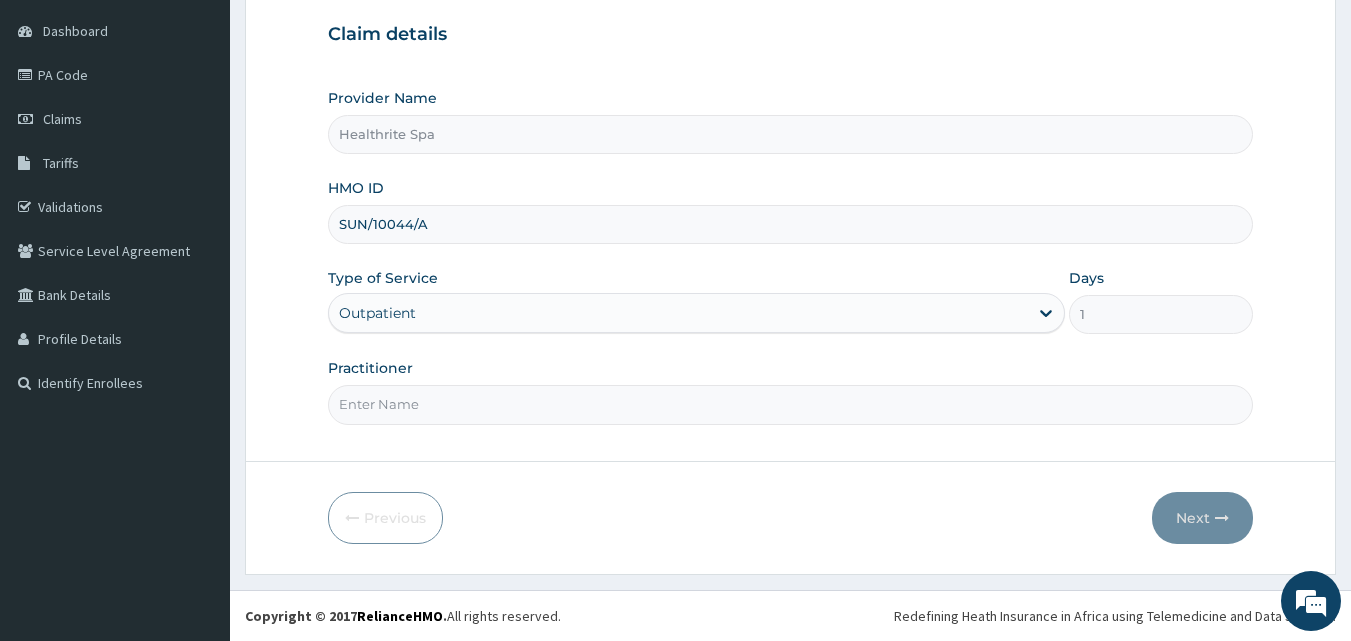 type on "SUN/10044/A" 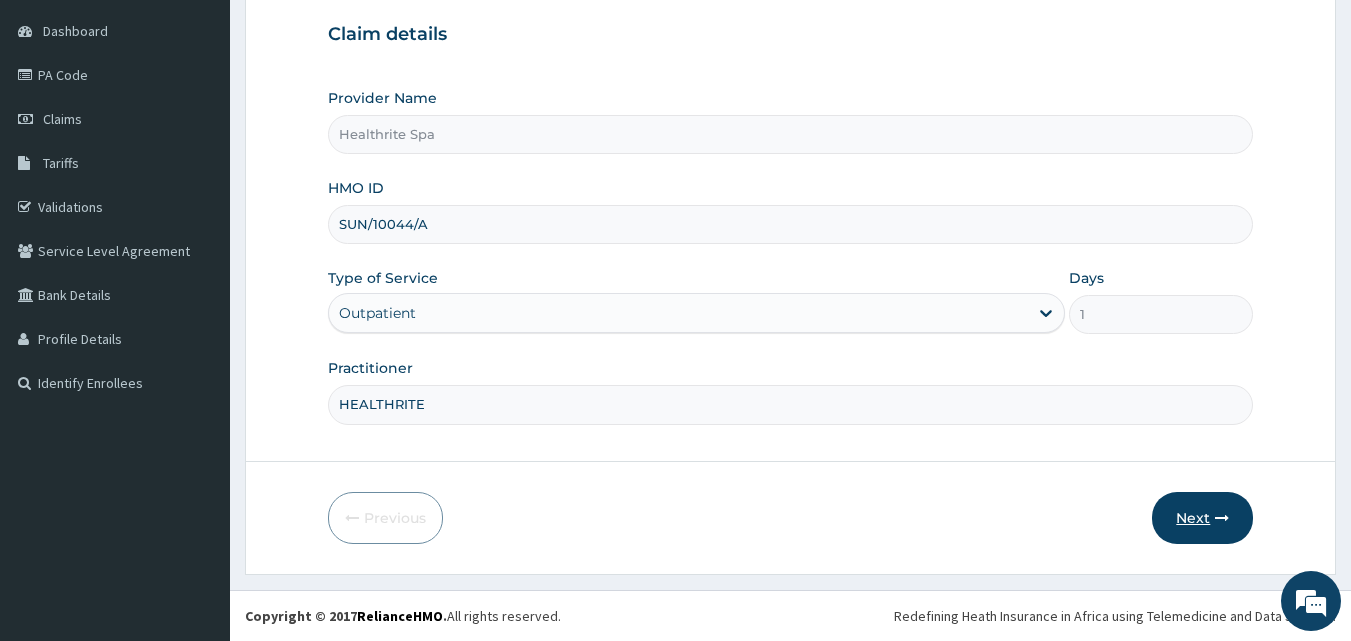 type on "HEALTHRITE" 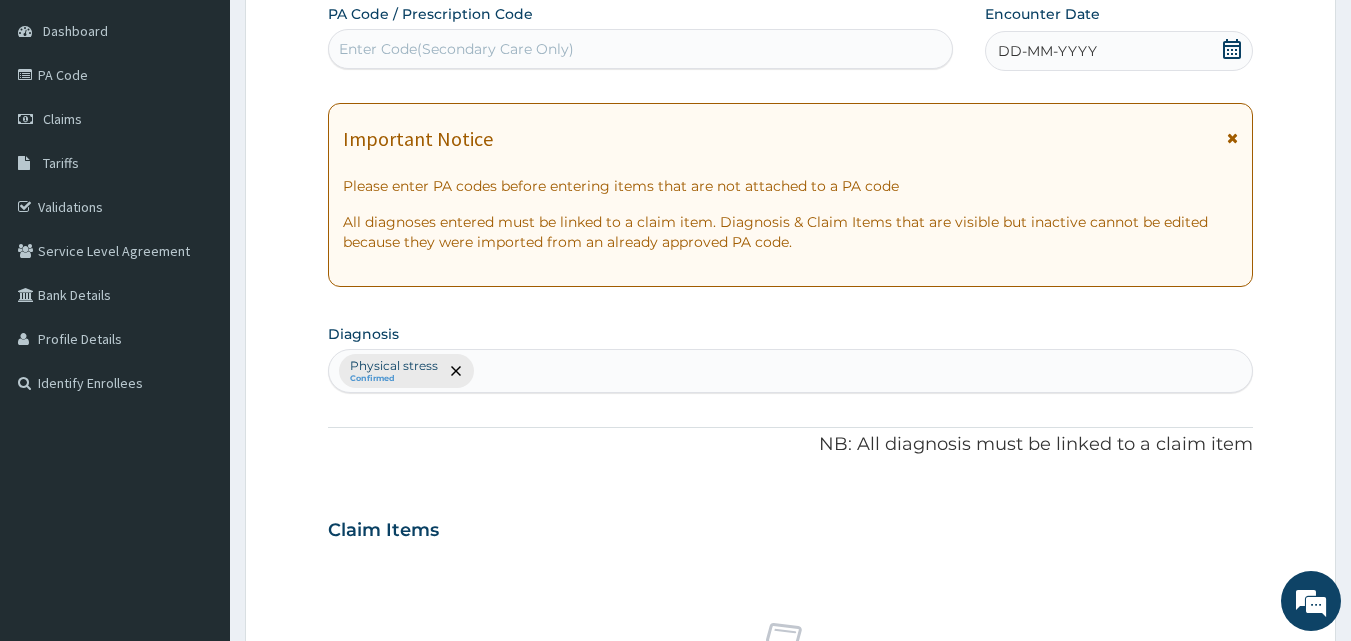 click on "Enter Code(Secondary Care Only)" at bounding box center [641, 49] 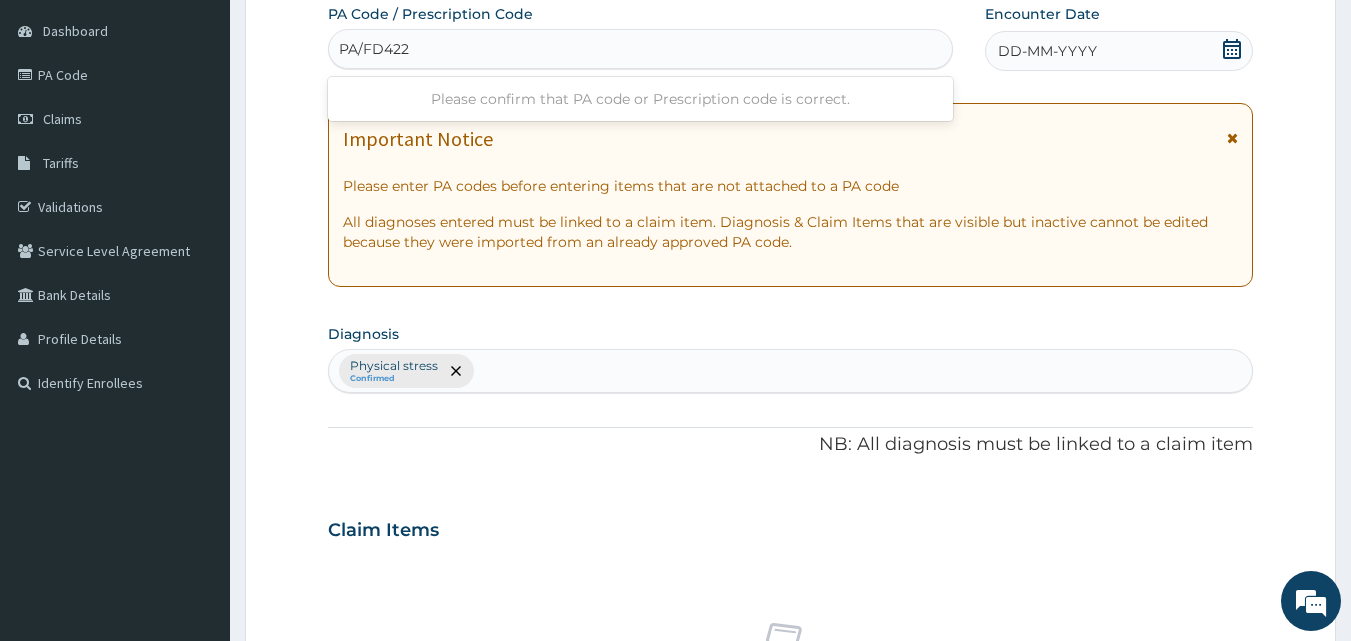 type on "PA/FD4226" 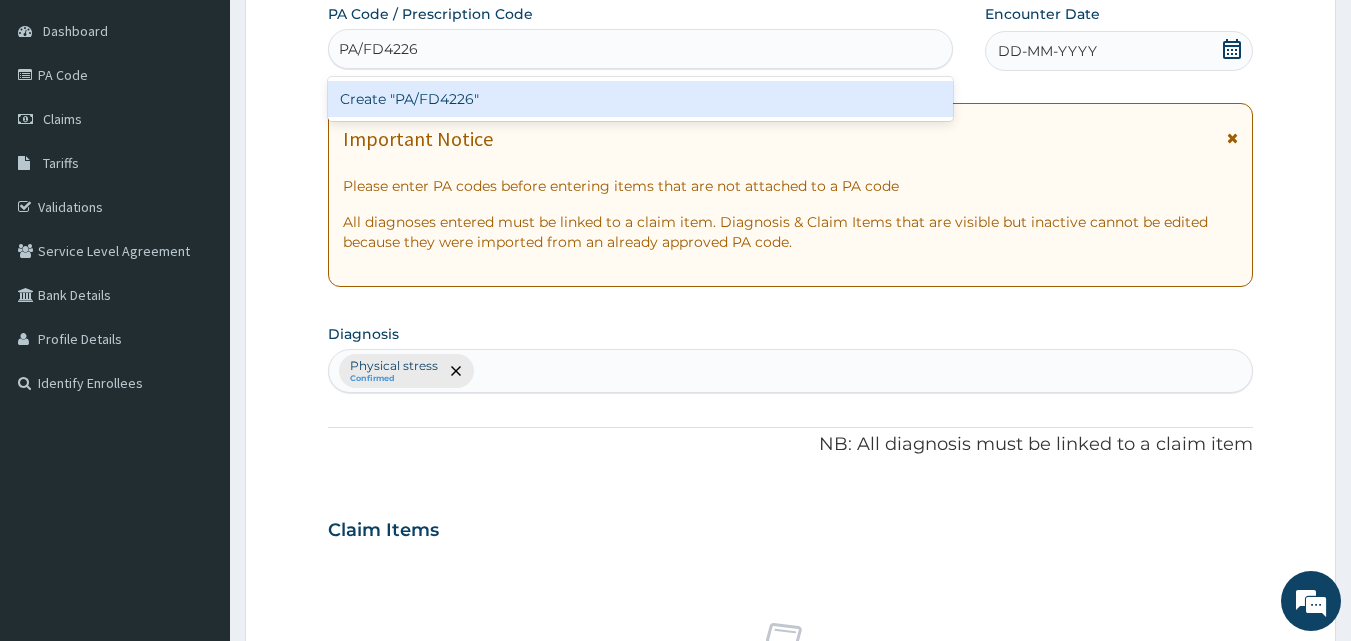 click on "Create "PA/FD4226"" at bounding box center (641, 99) 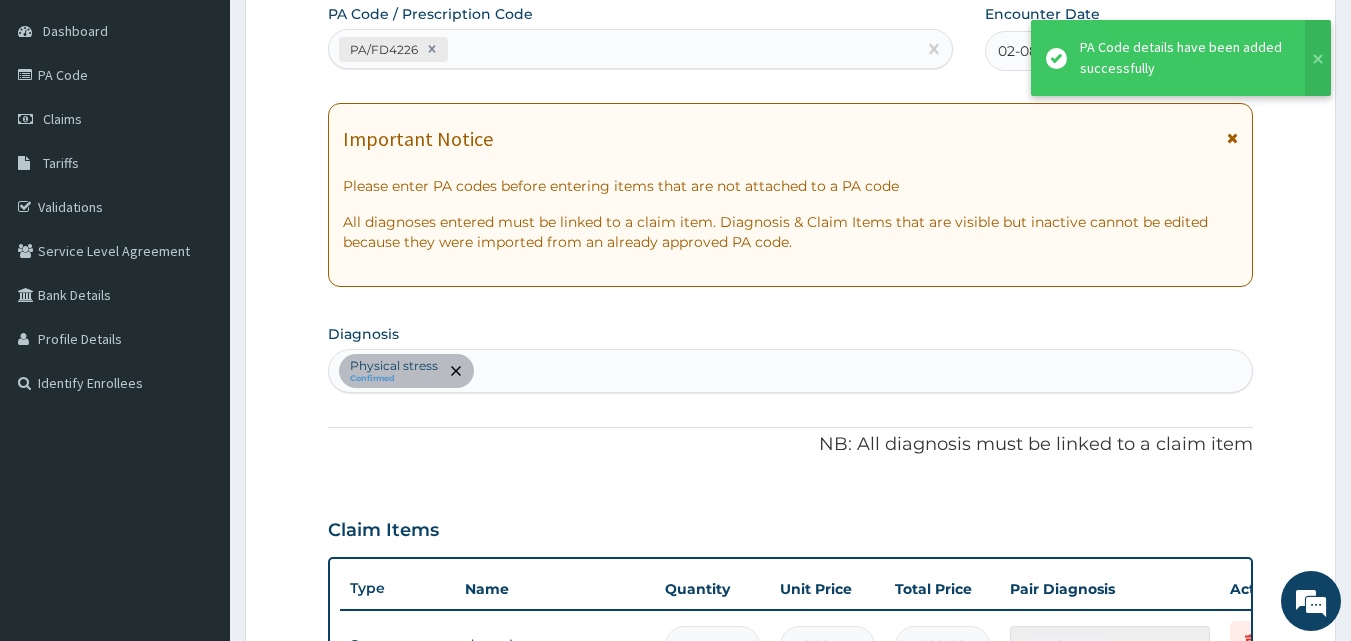 scroll, scrollTop: 211, scrollLeft: 0, axis: vertical 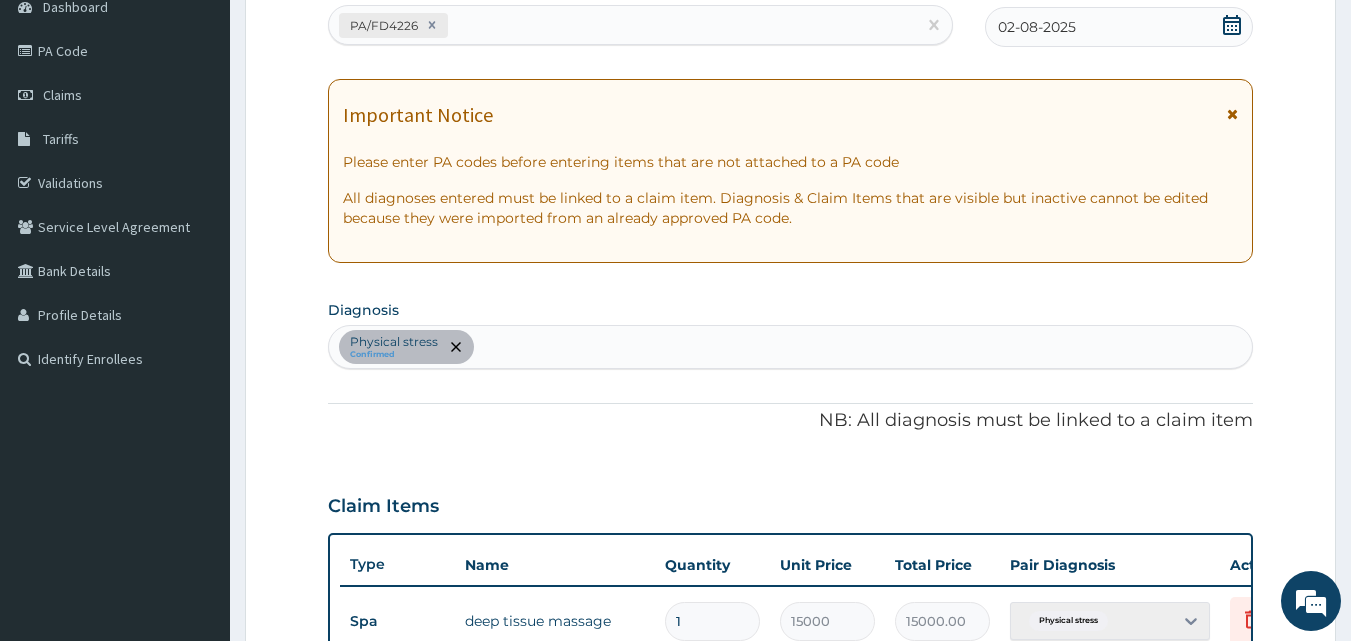 click on "02-08-2025" at bounding box center (1119, 27) 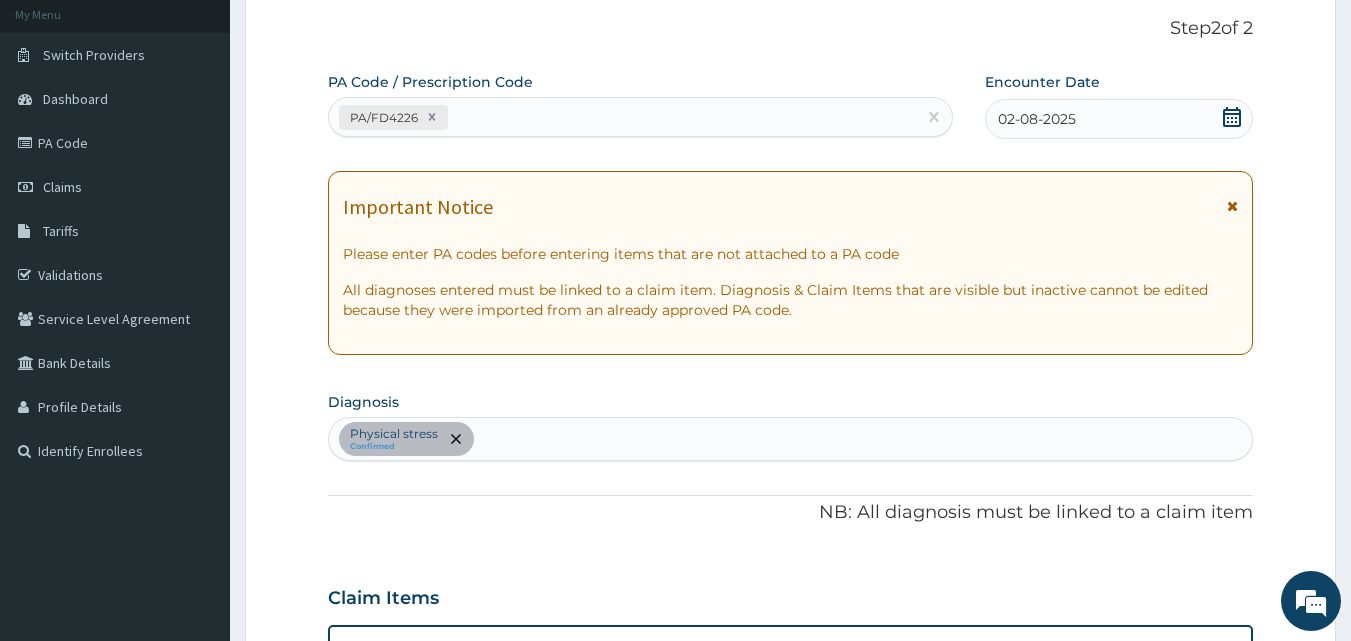 scroll, scrollTop: 0, scrollLeft: 0, axis: both 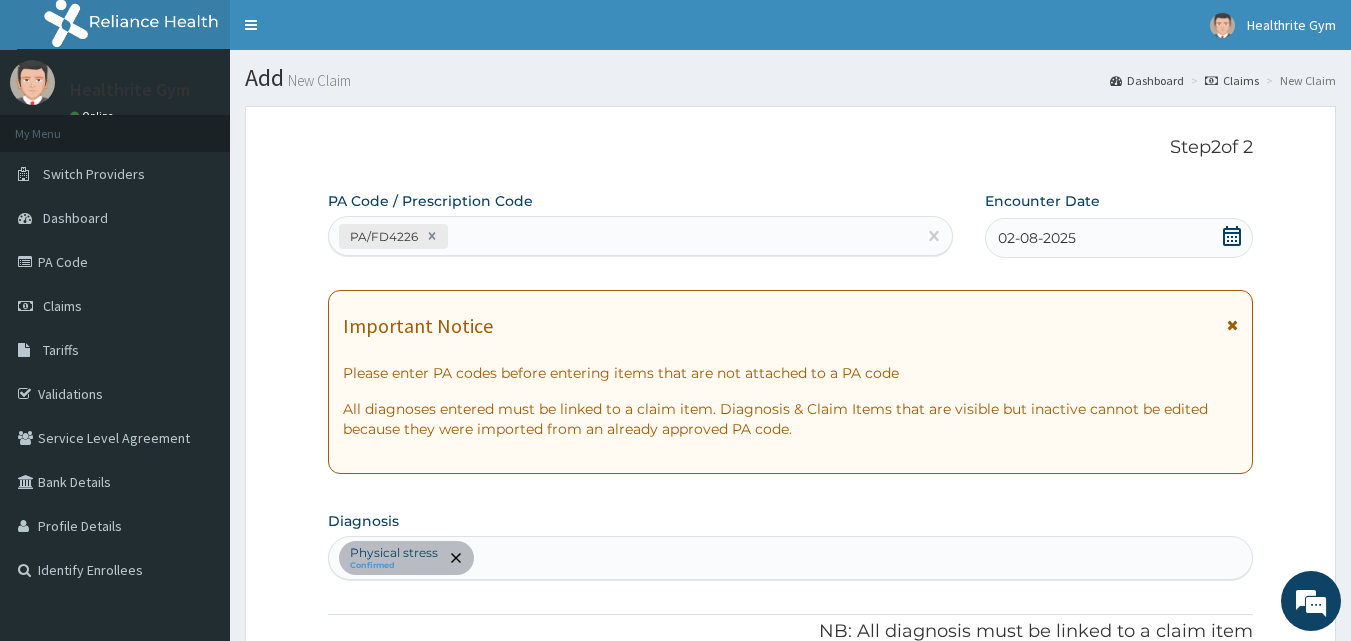 click on "02-08-2025" at bounding box center [1119, 238] 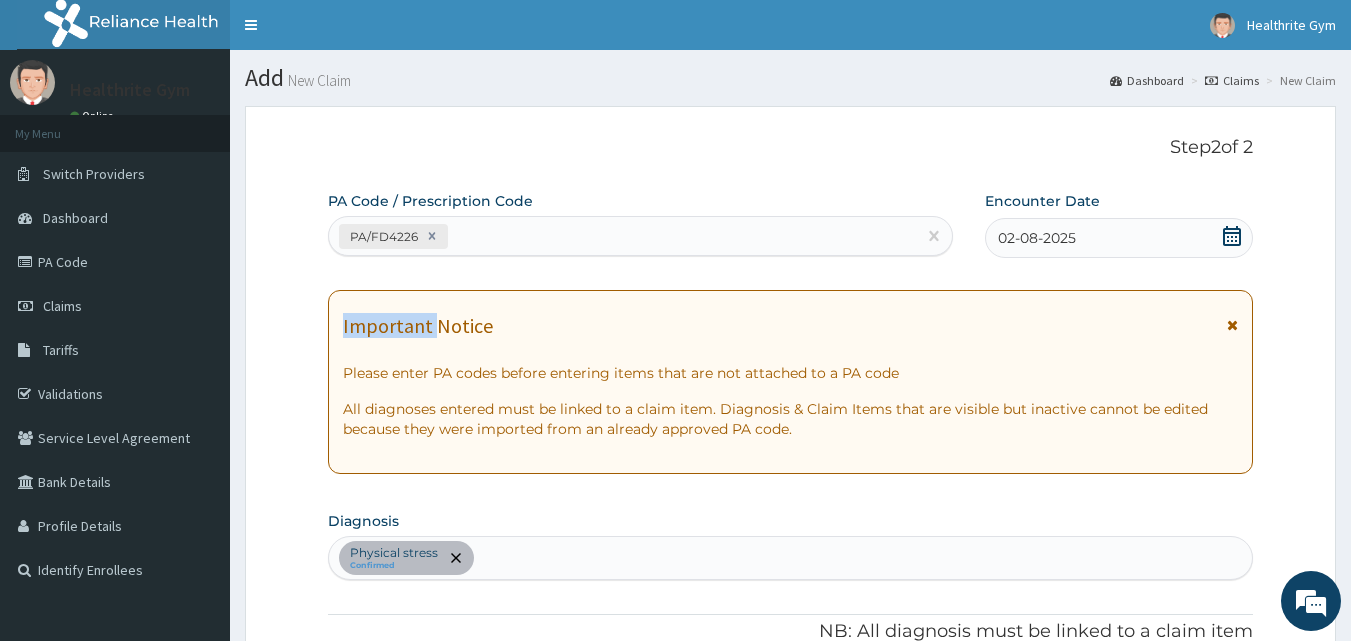 click 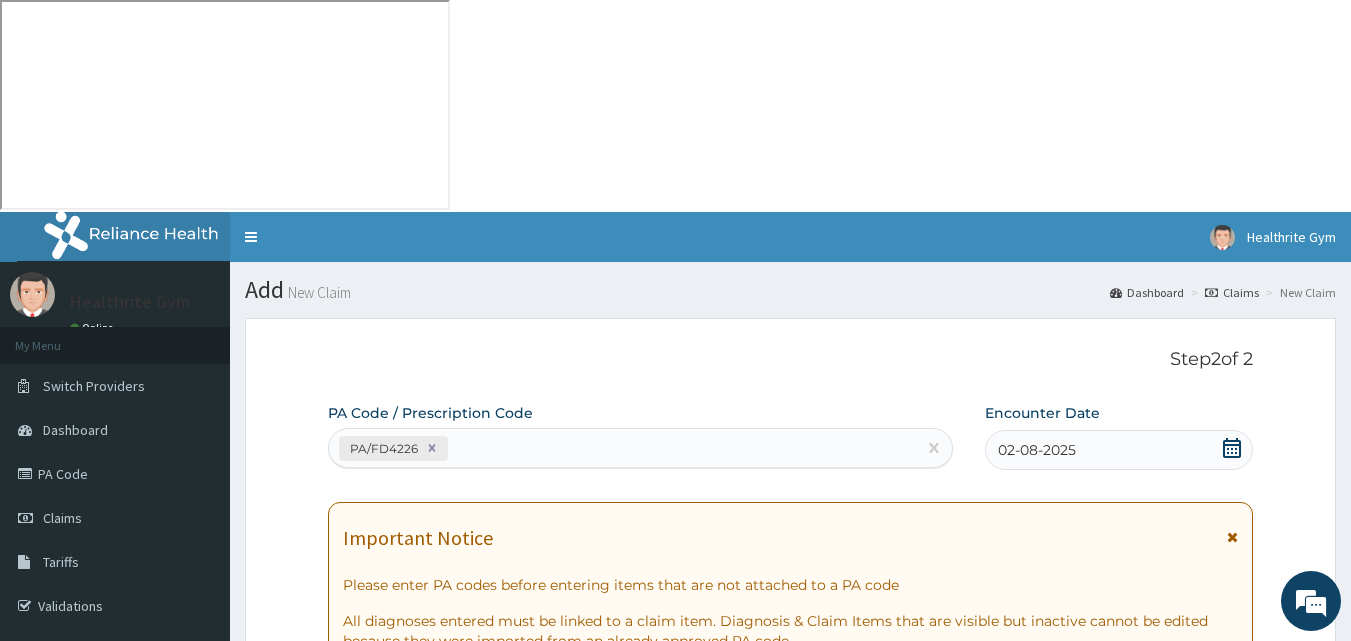 click on "PA Code / Prescription Code PA/FD4226 Encounter Date 02-08-2025 Important Notice Please enter PA codes before entering items that are not attached to a PA code   All diagnoses entered must be linked to a claim item. Diagnosis & Claim Items that are visible but inactive cannot be edited because they were imported from an already approved PA code. Diagnosis Physical stress Confirmed NB: All diagnosis must be linked to a claim item Claim Items Type Name Quantity Unit Price Total Price Pair Diagnosis Actions Spa deep tissue massage 1 15000 15000.00 Physical stress Delete Types Select Type Item Select Item Pair Diagnosis Physical stress Unit Price 0 Add Comment" at bounding box center (791, 876) 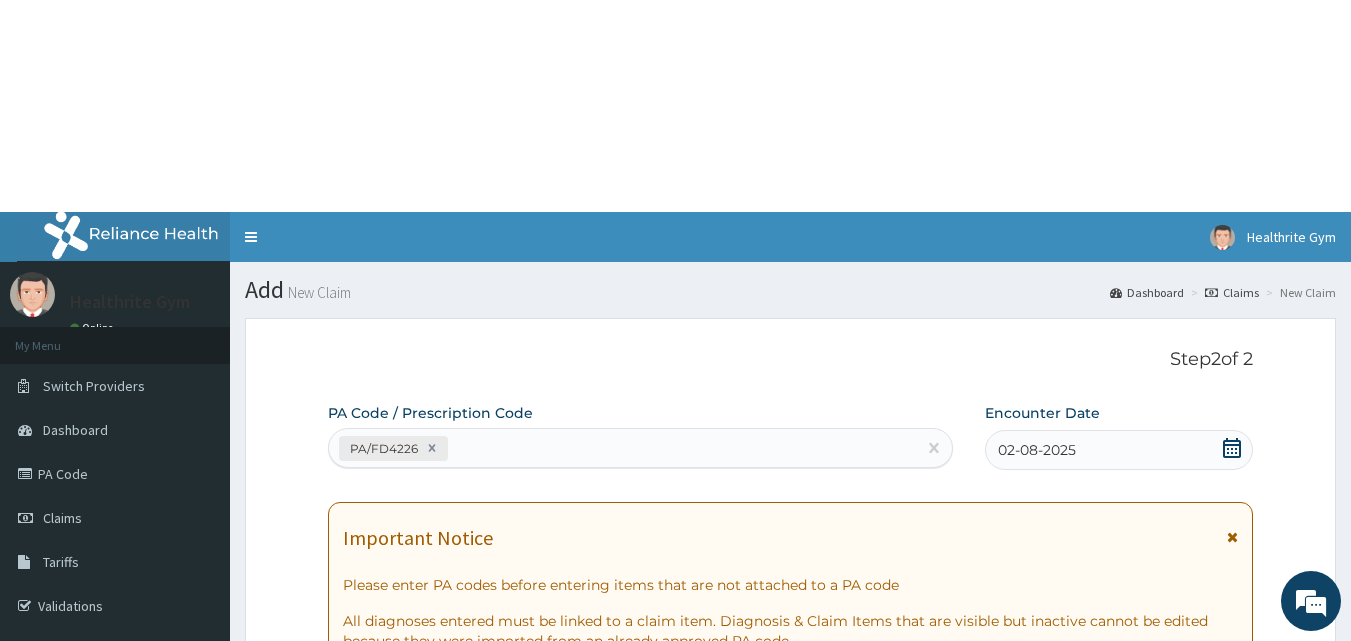 click on "02-08-2025" at bounding box center (1119, 450) 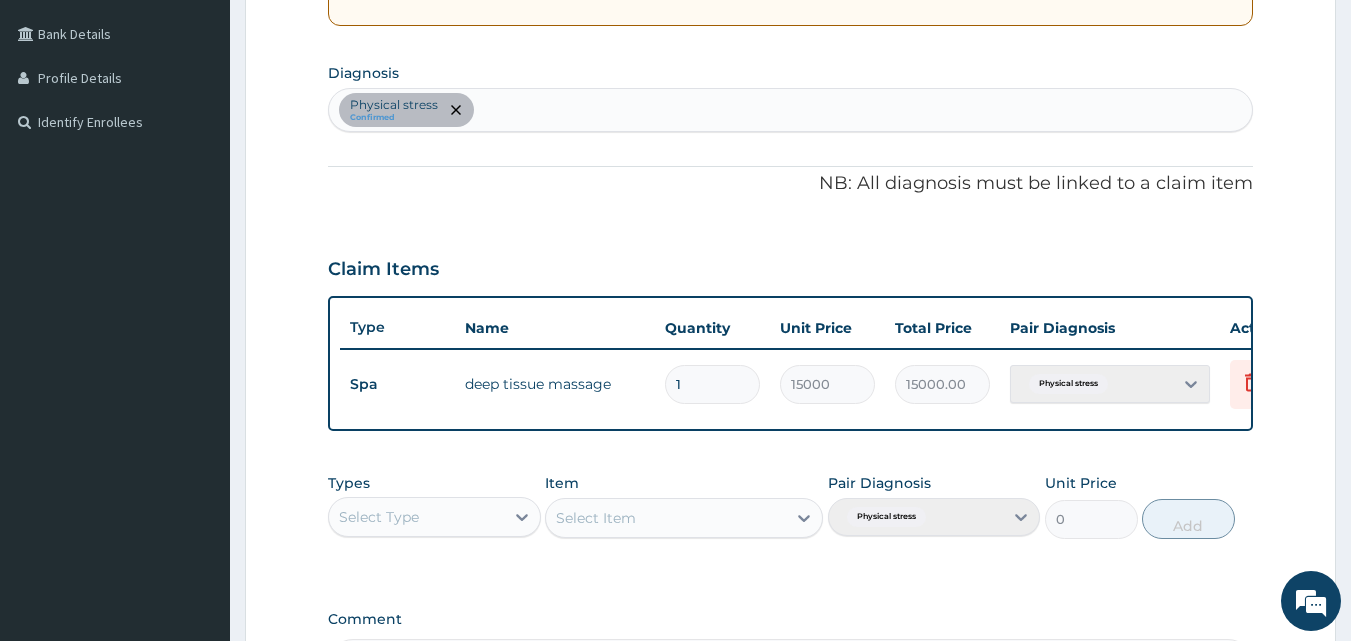 scroll, scrollTop: 721, scrollLeft: 0, axis: vertical 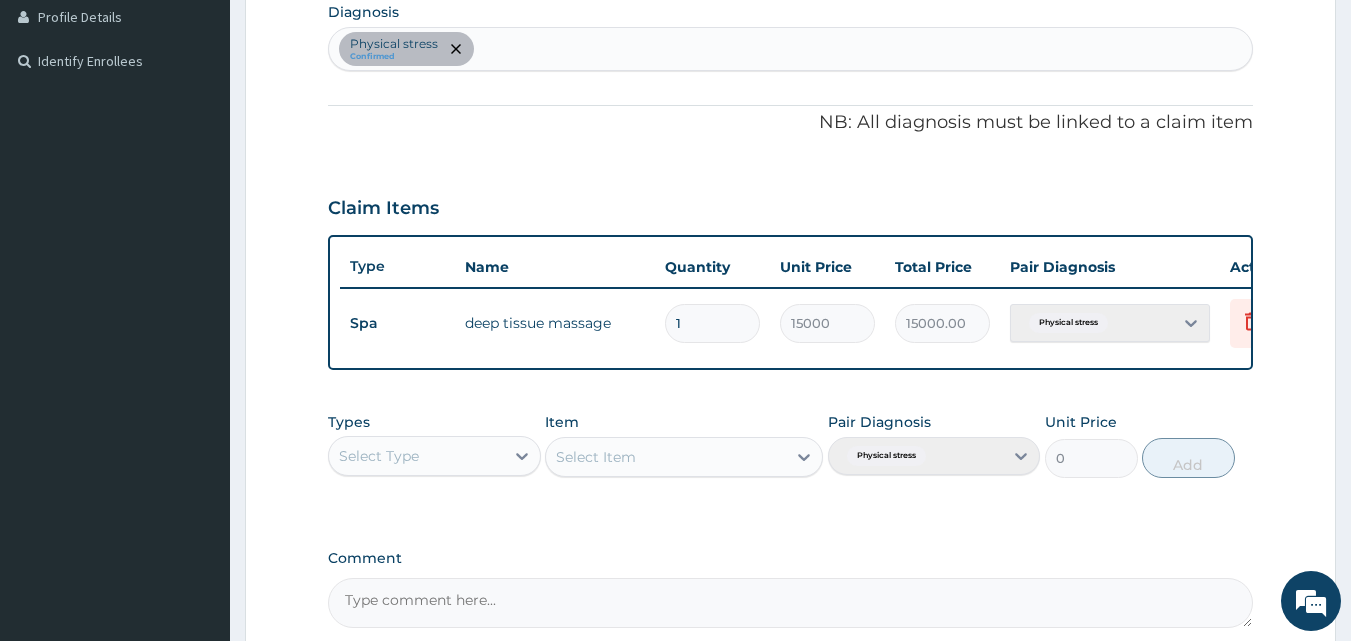 click on "Submit" at bounding box center (1193, 715) 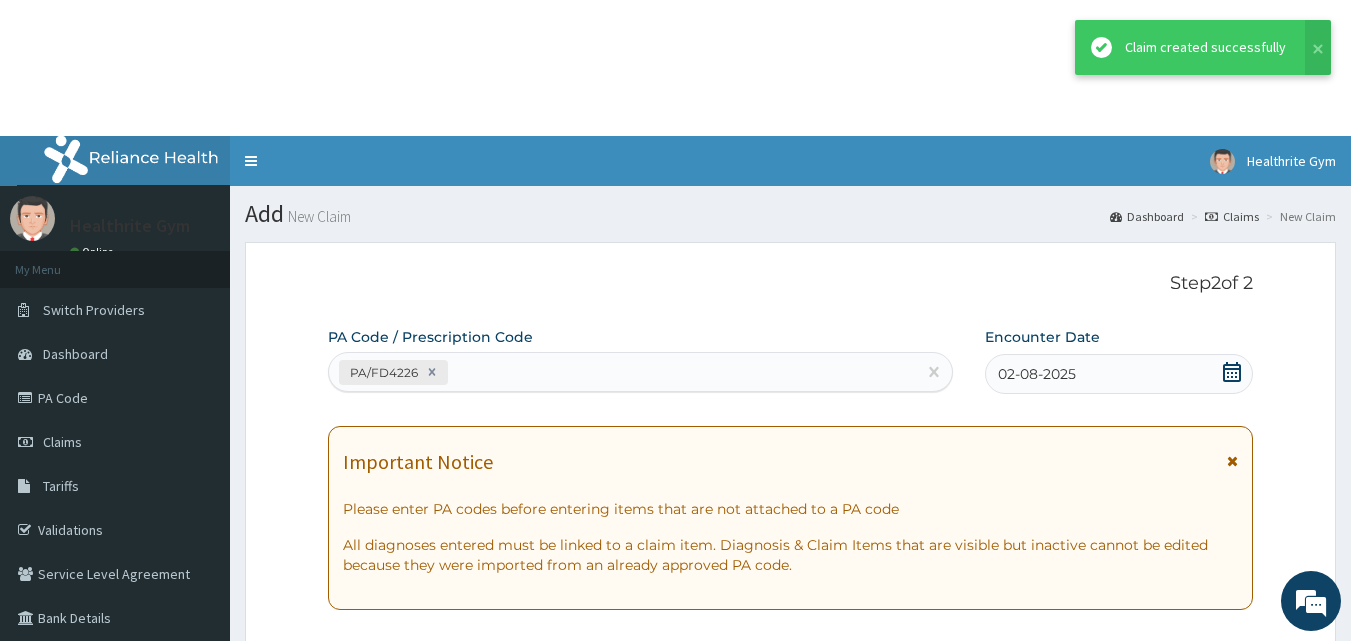 scroll, scrollTop: 721, scrollLeft: 0, axis: vertical 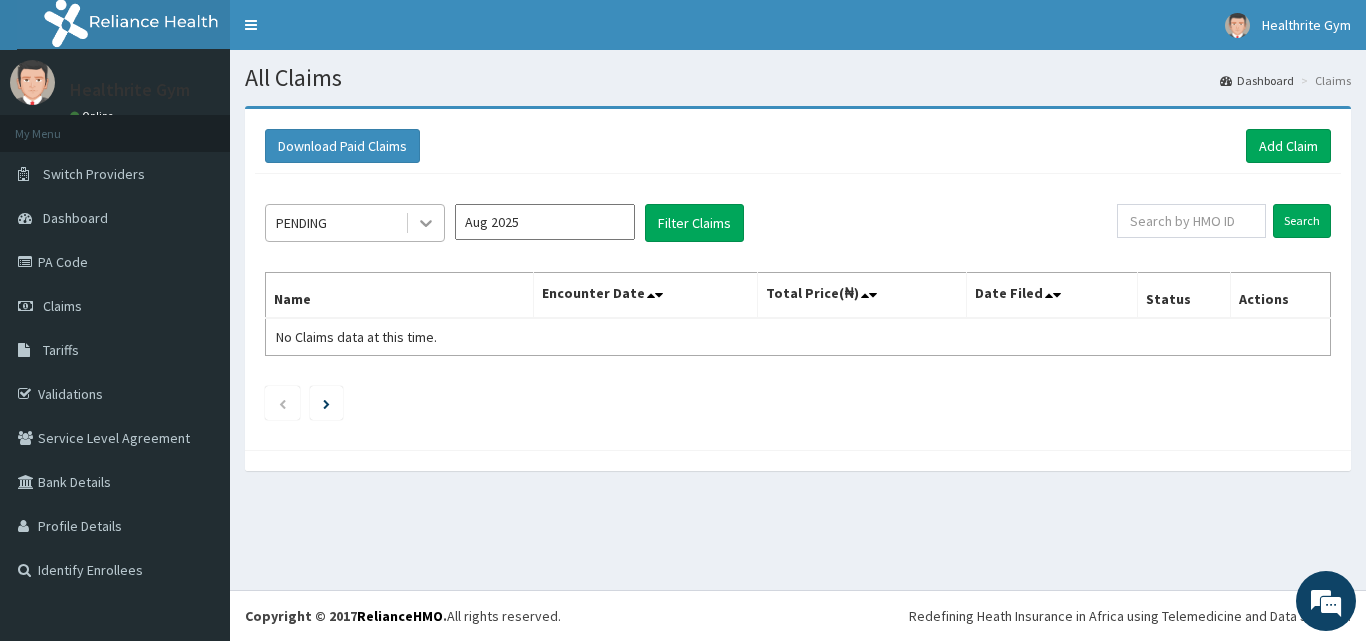 click 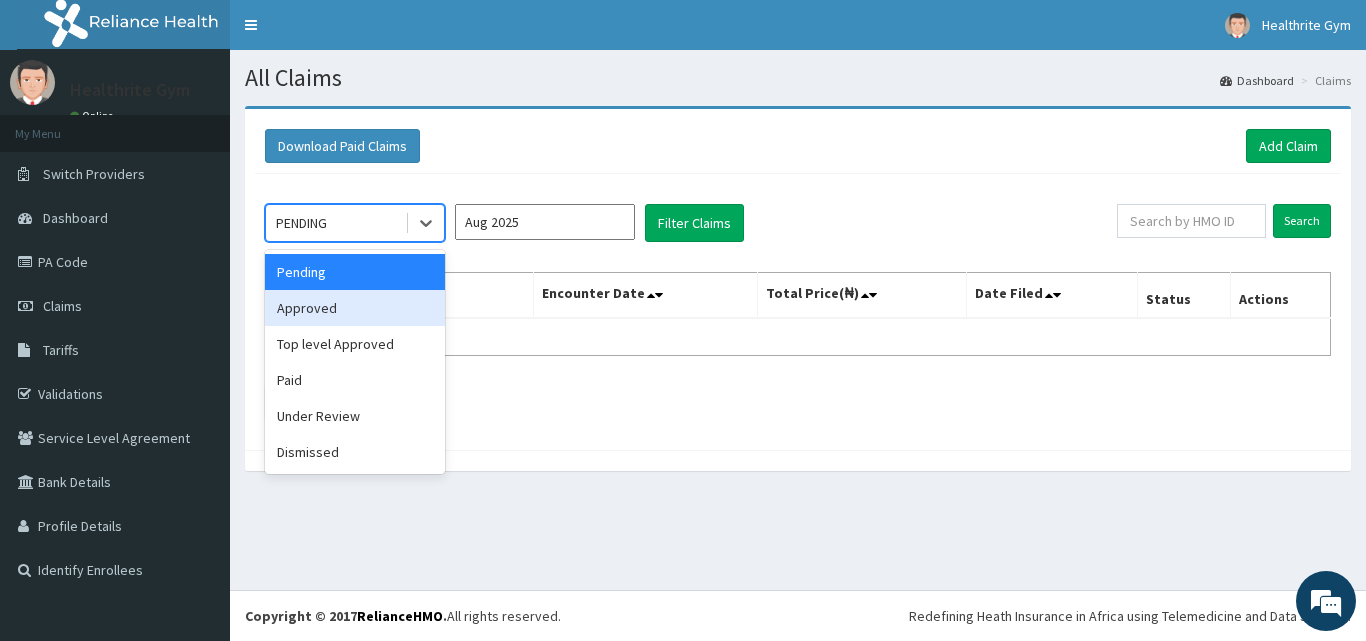click on "Approved" at bounding box center (355, 308) 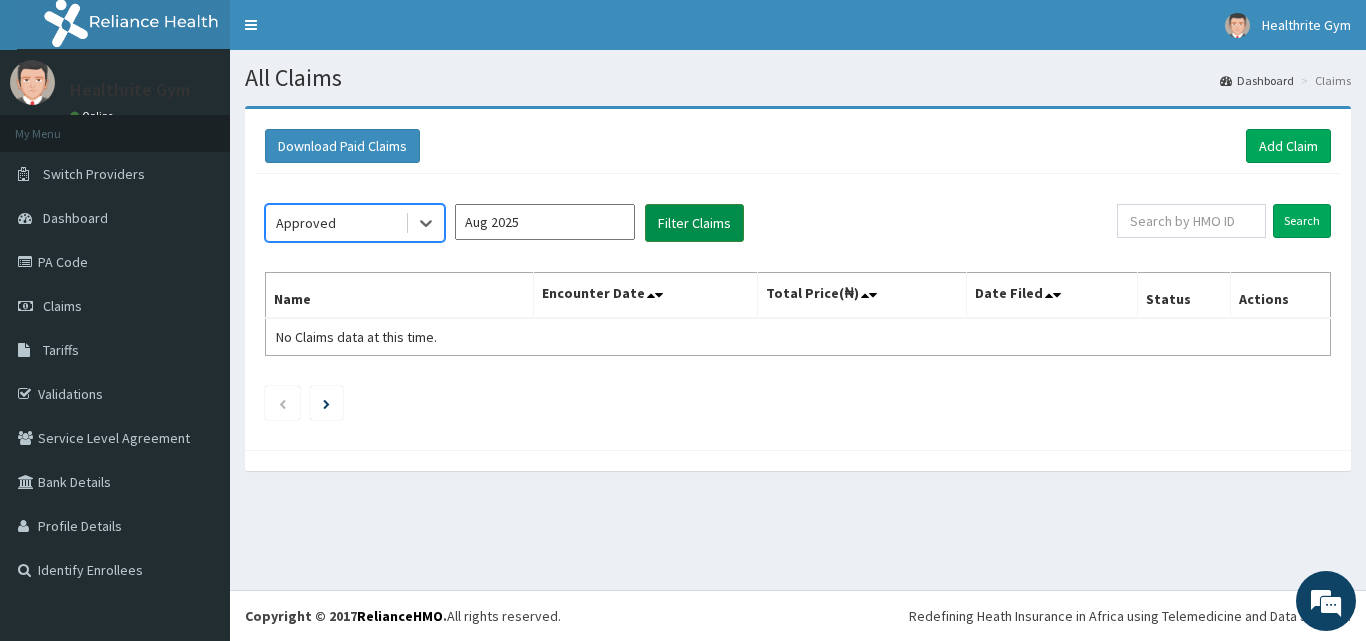 click on "Filter Claims" at bounding box center (694, 223) 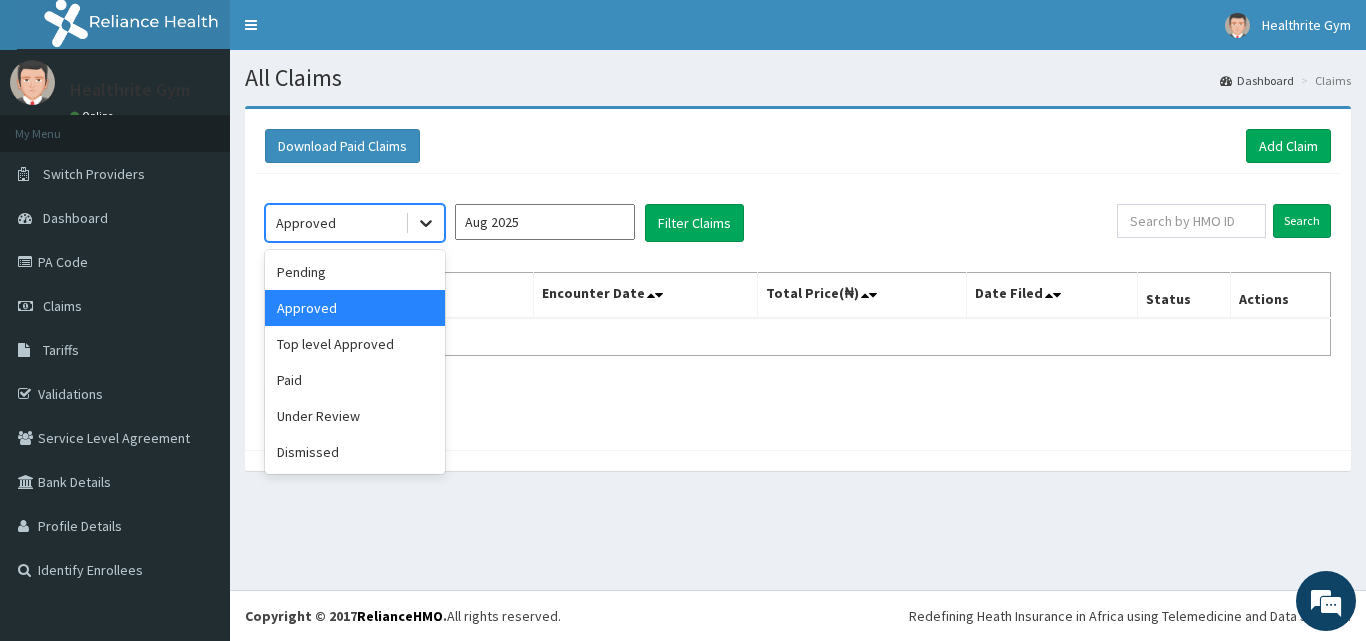 click 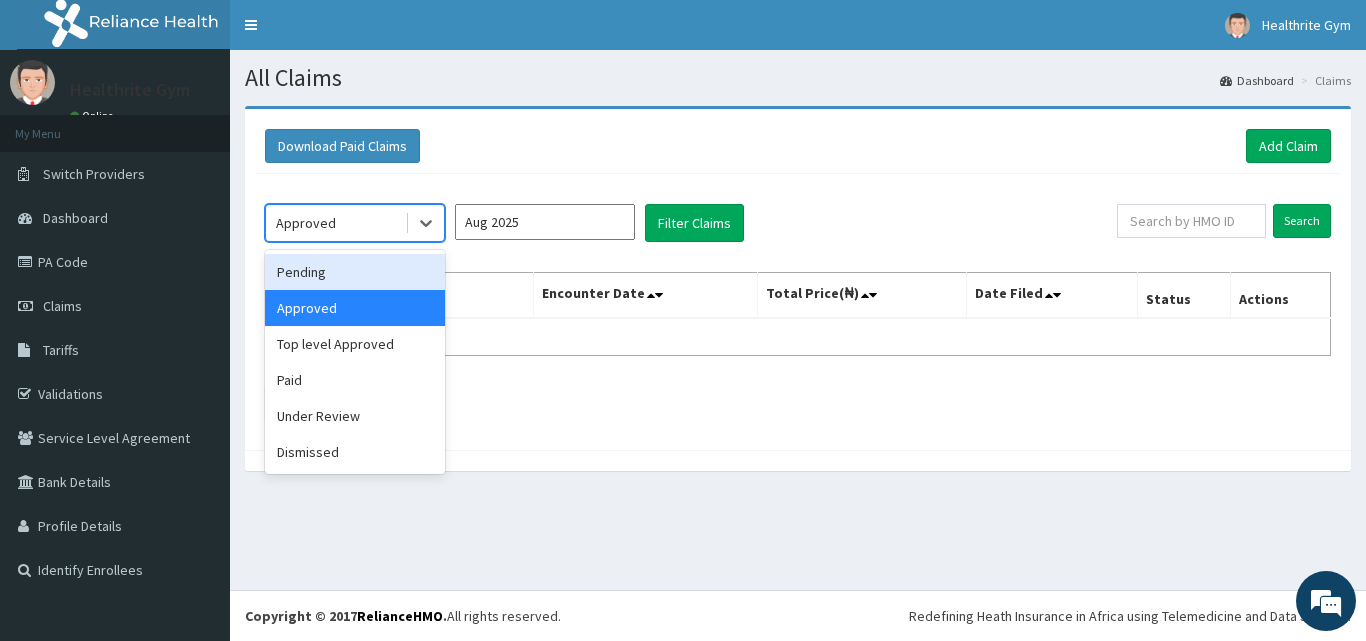 click on "Pending" at bounding box center [355, 272] 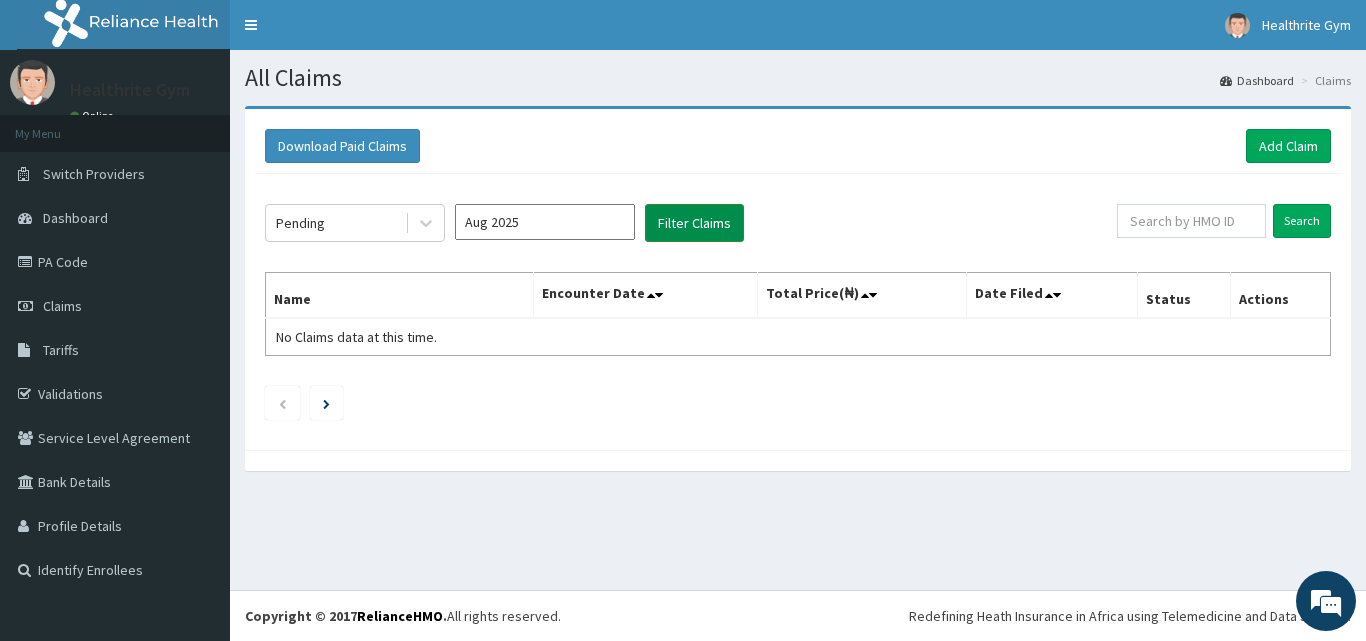 click on "Filter Claims" at bounding box center [694, 223] 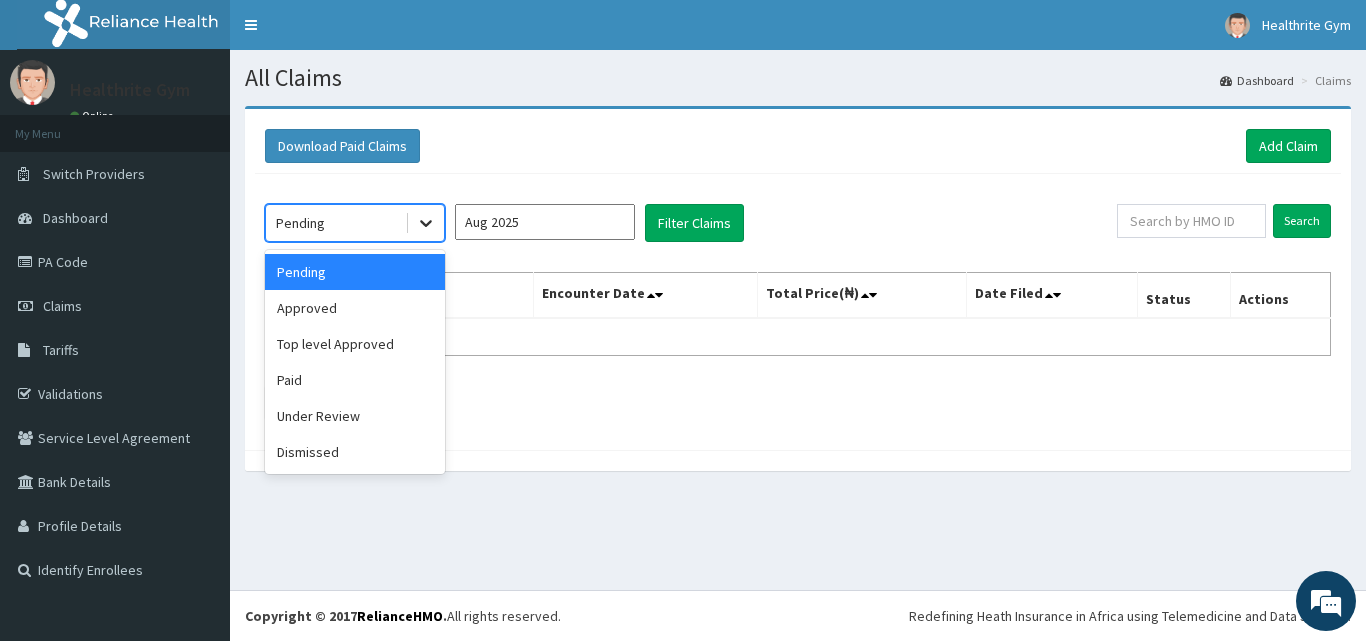 click 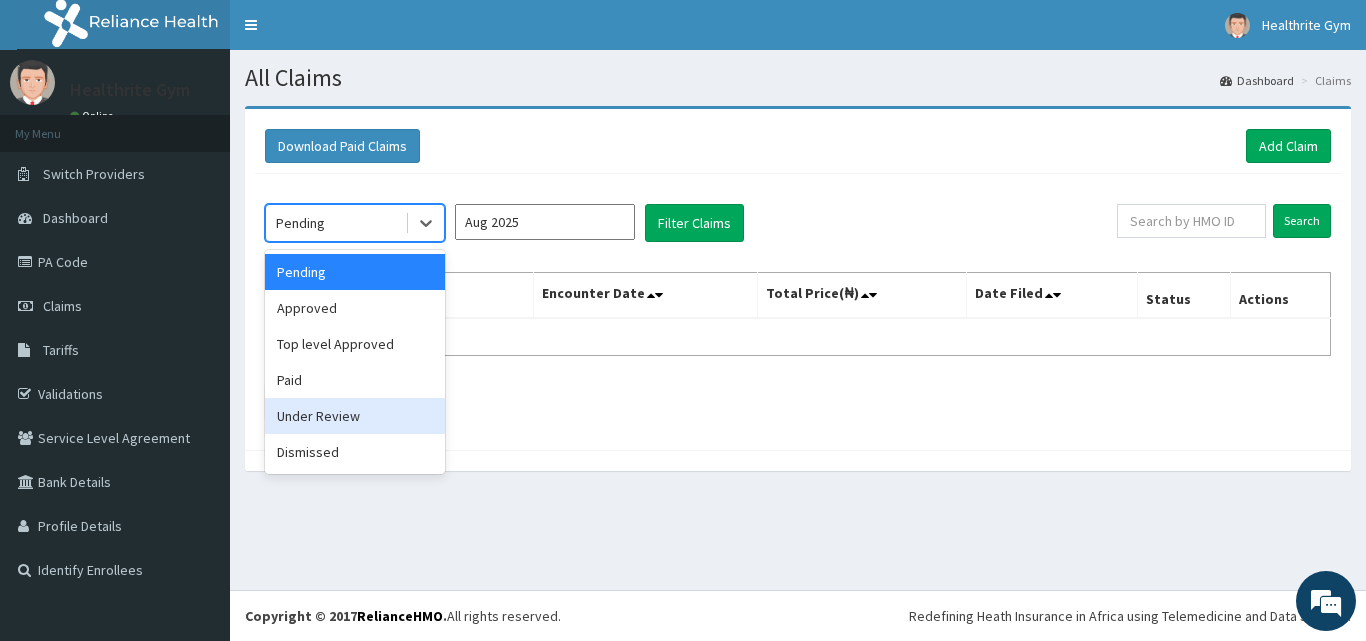 click on "Under Review" at bounding box center (355, 416) 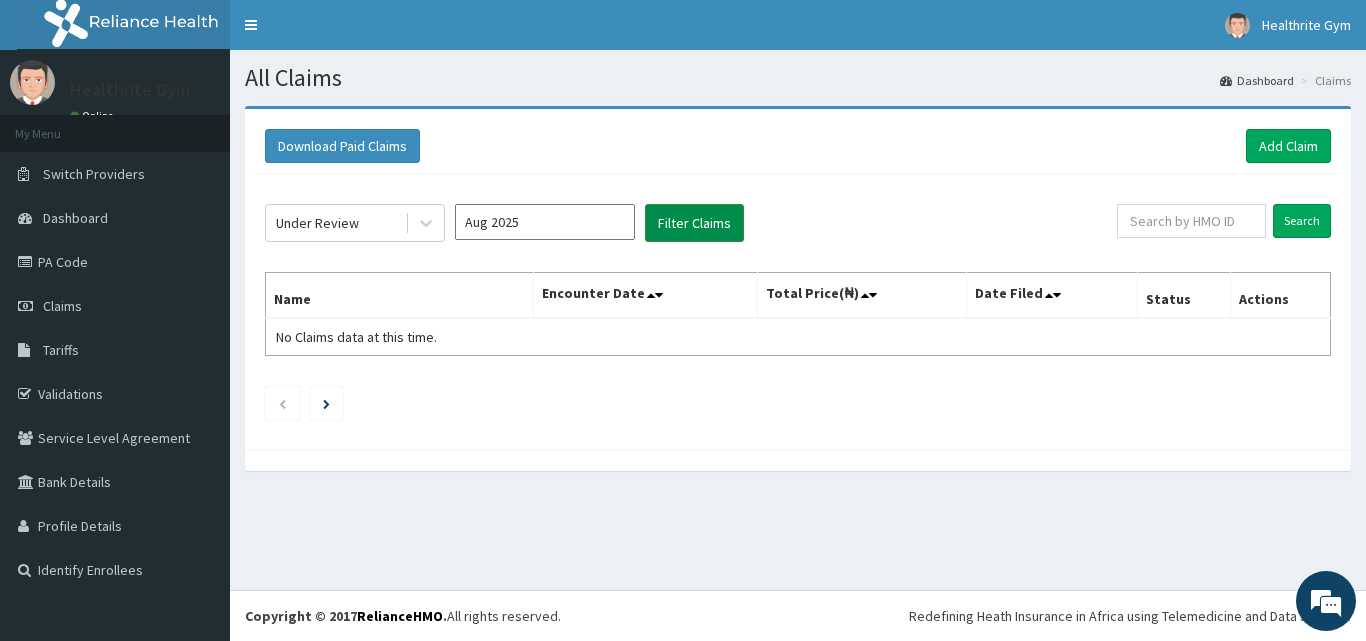 click on "Filter Claims" at bounding box center [694, 223] 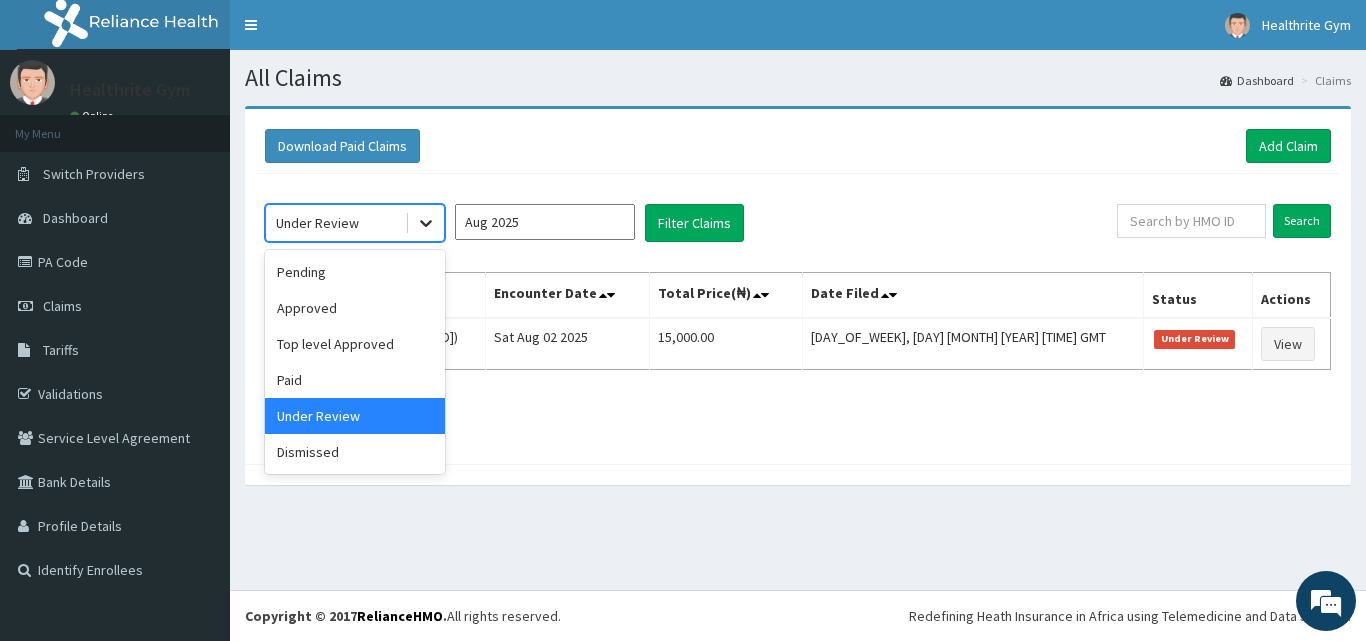 click 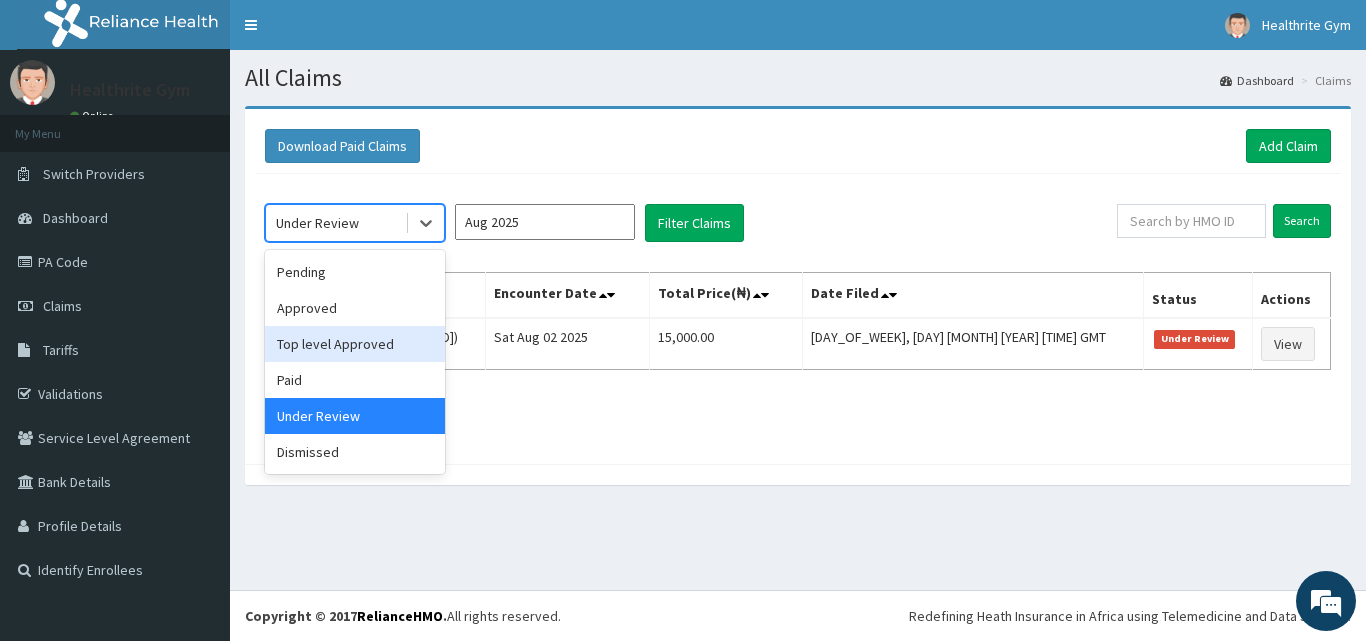 click on "Top level Approved" at bounding box center [355, 344] 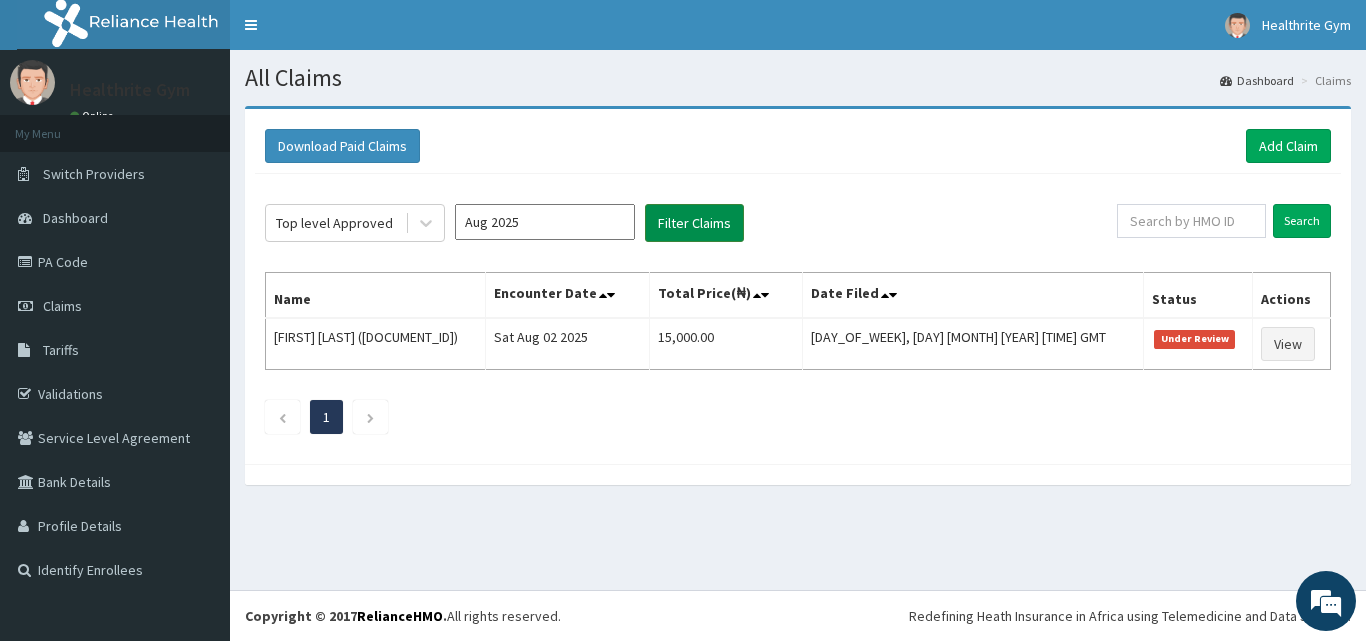 click on "Filter Claims" at bounding box center [694, 223] 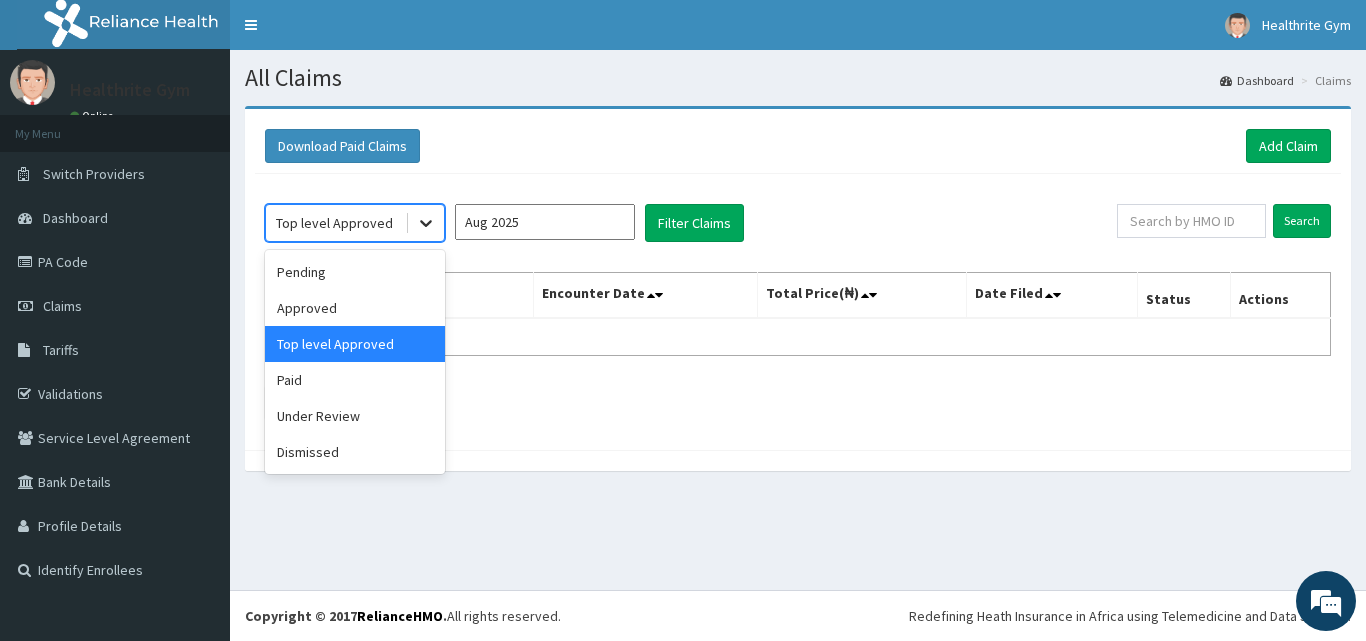 click 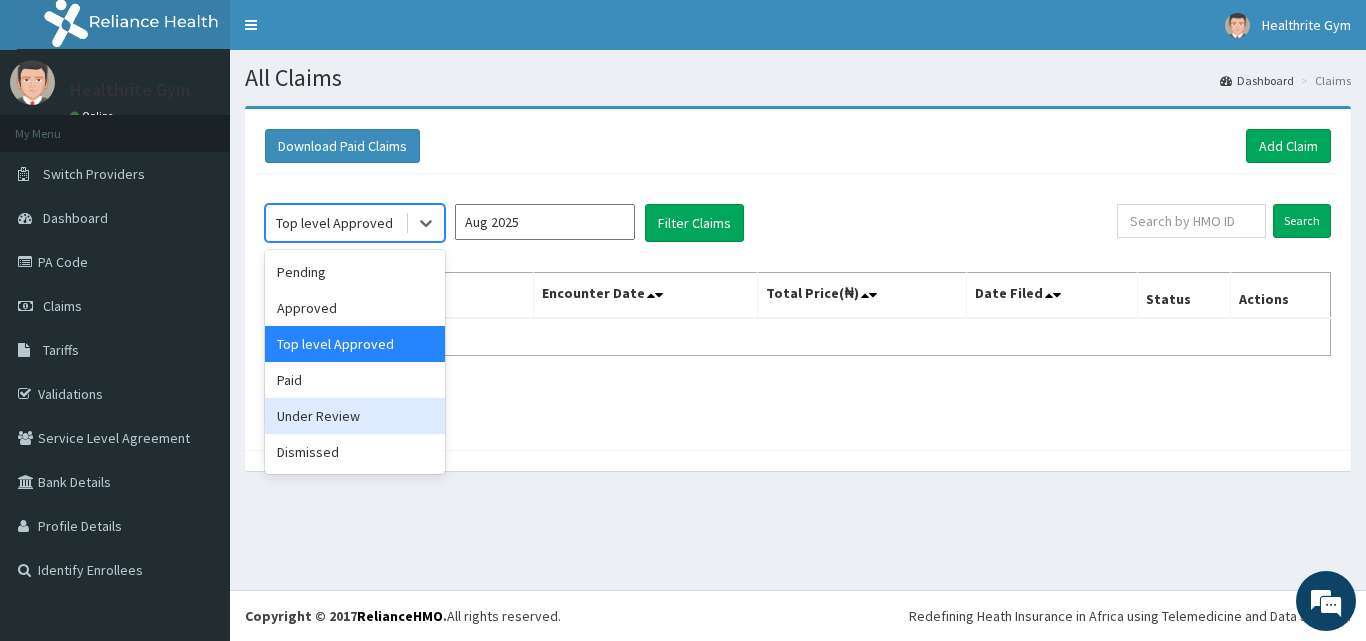 drag, startPoint x: 343, startPoint y: 408, endPoint x: 539, endPoint y: 298, distance: 224.75764 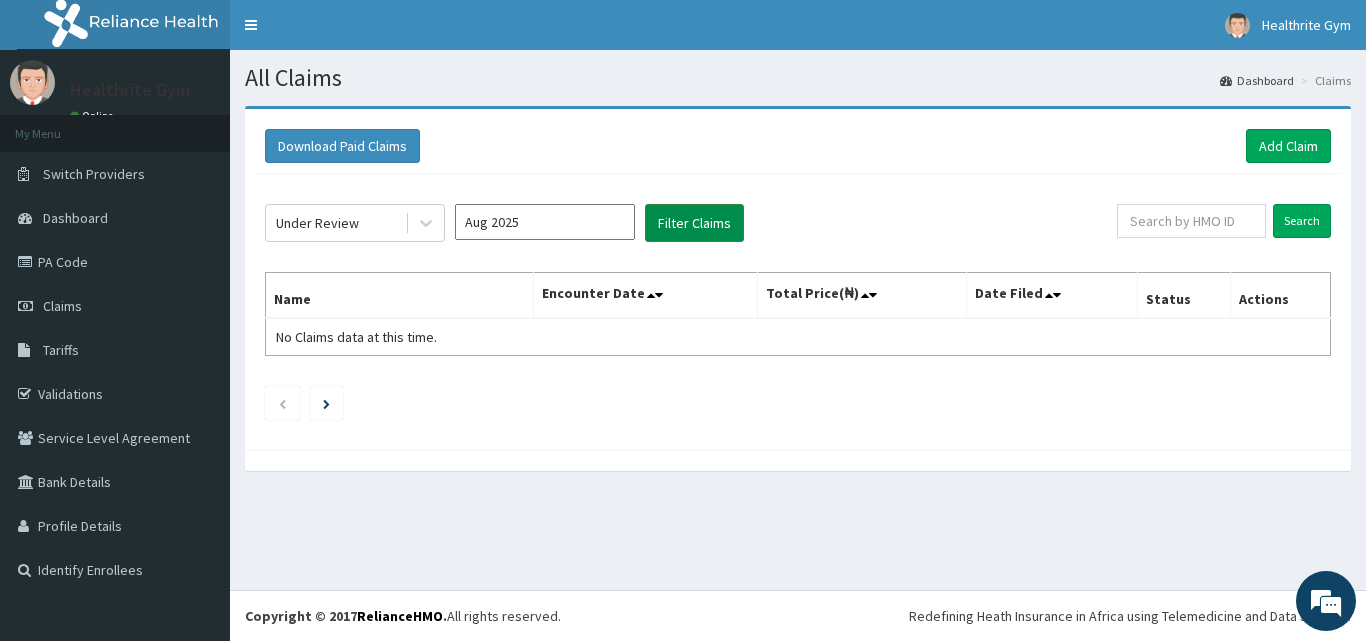 click on "Filter Claims" at bounding box center [694, 223] 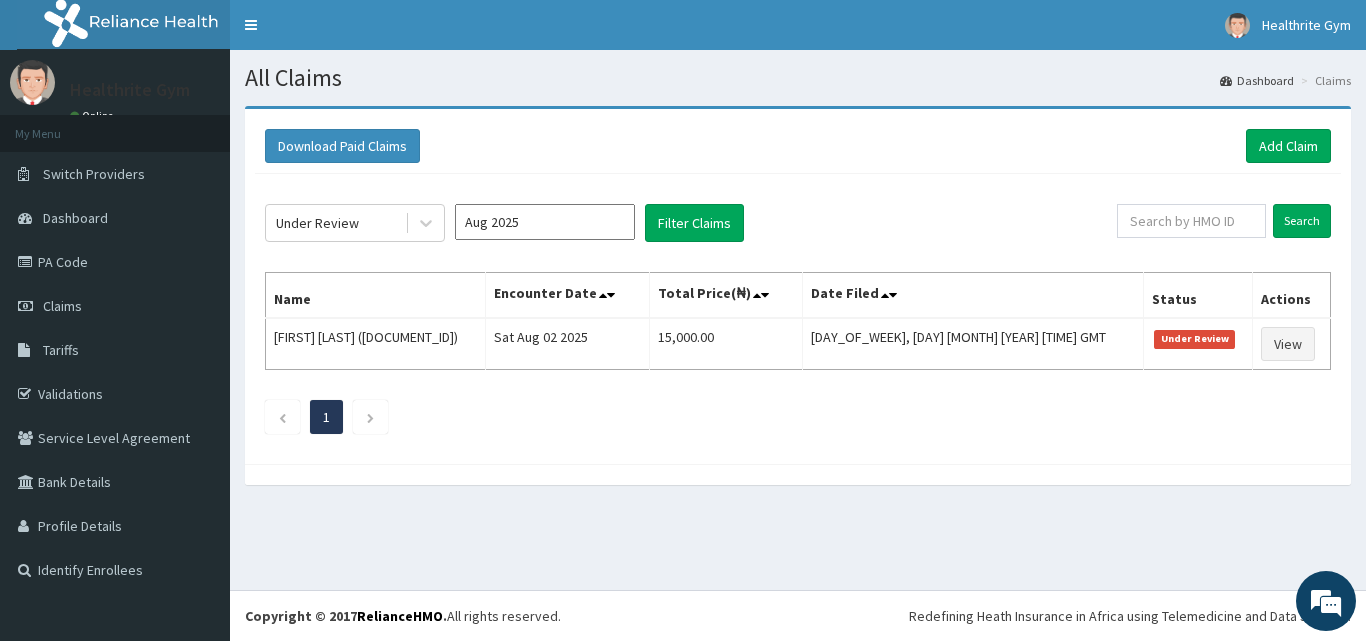 click on "Under Review [YEAR] Filter Claims" at bounding box center (691, 223) 